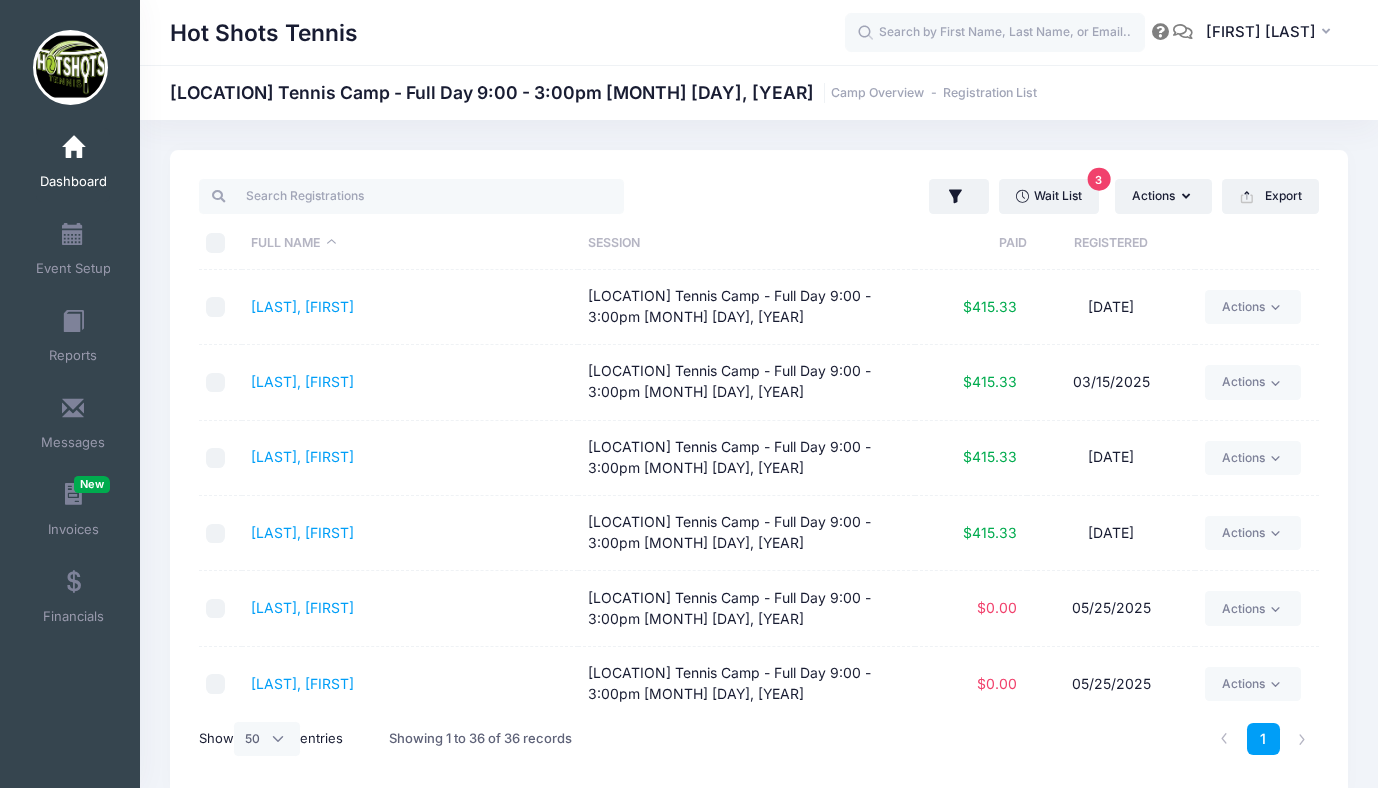 select on "50" 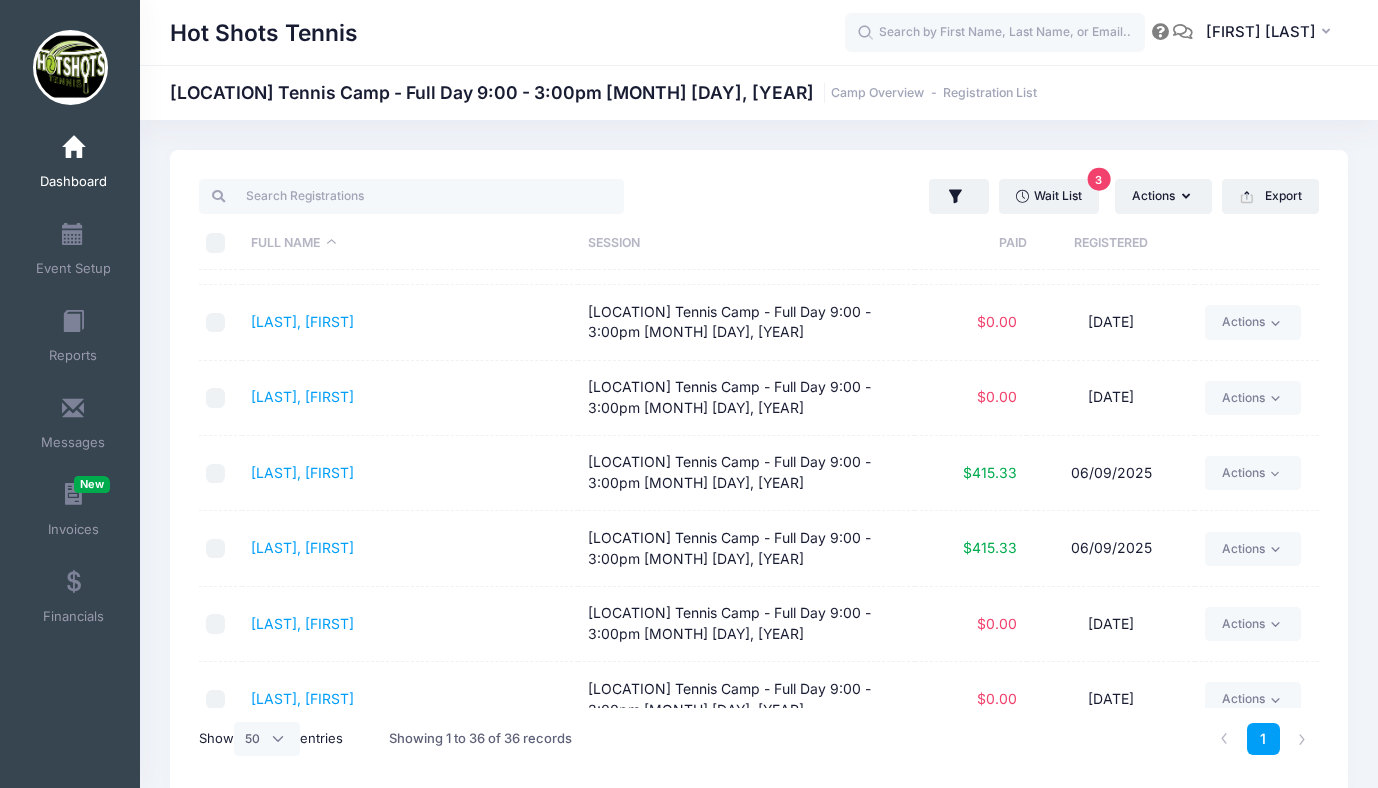 scroll, scrollTop: 0, scrollLeft: 0, axis: both 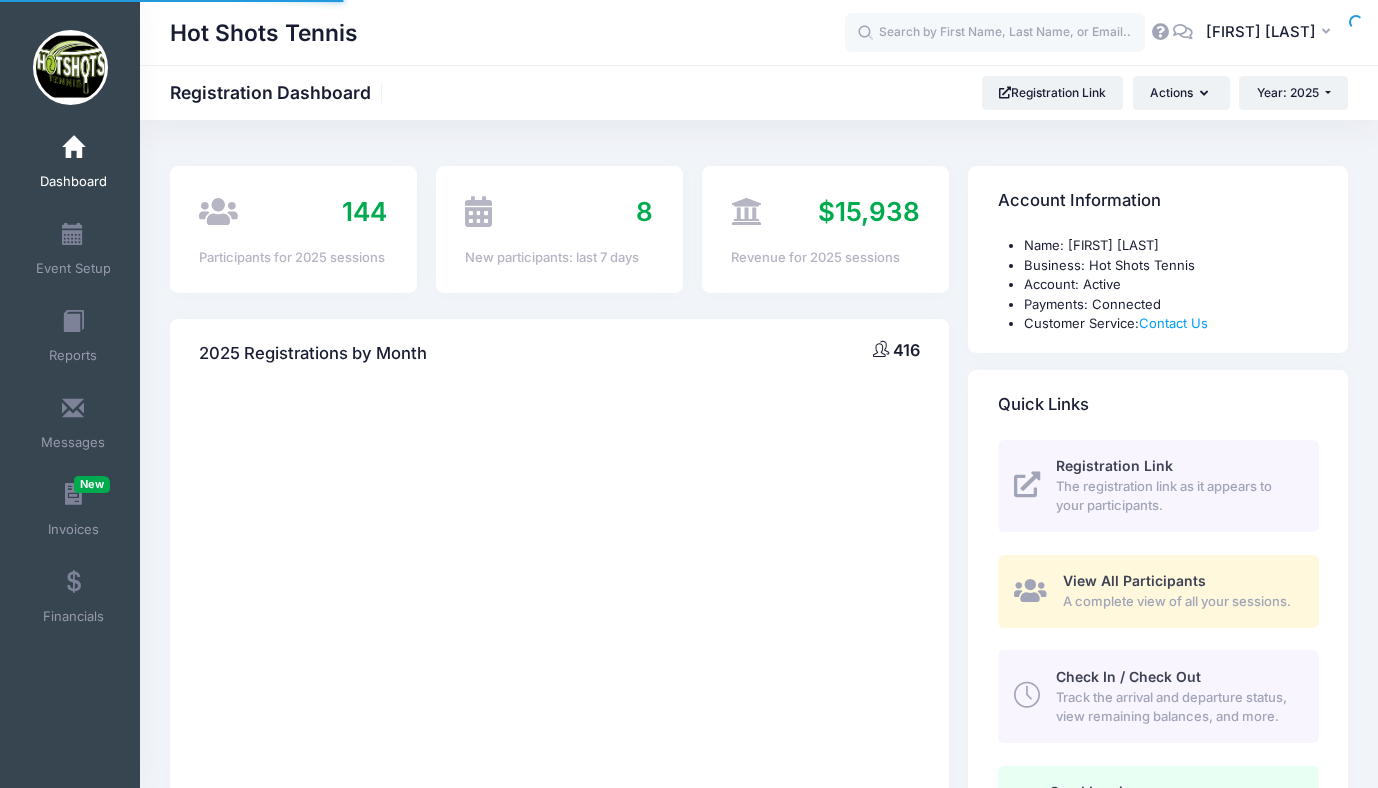 select 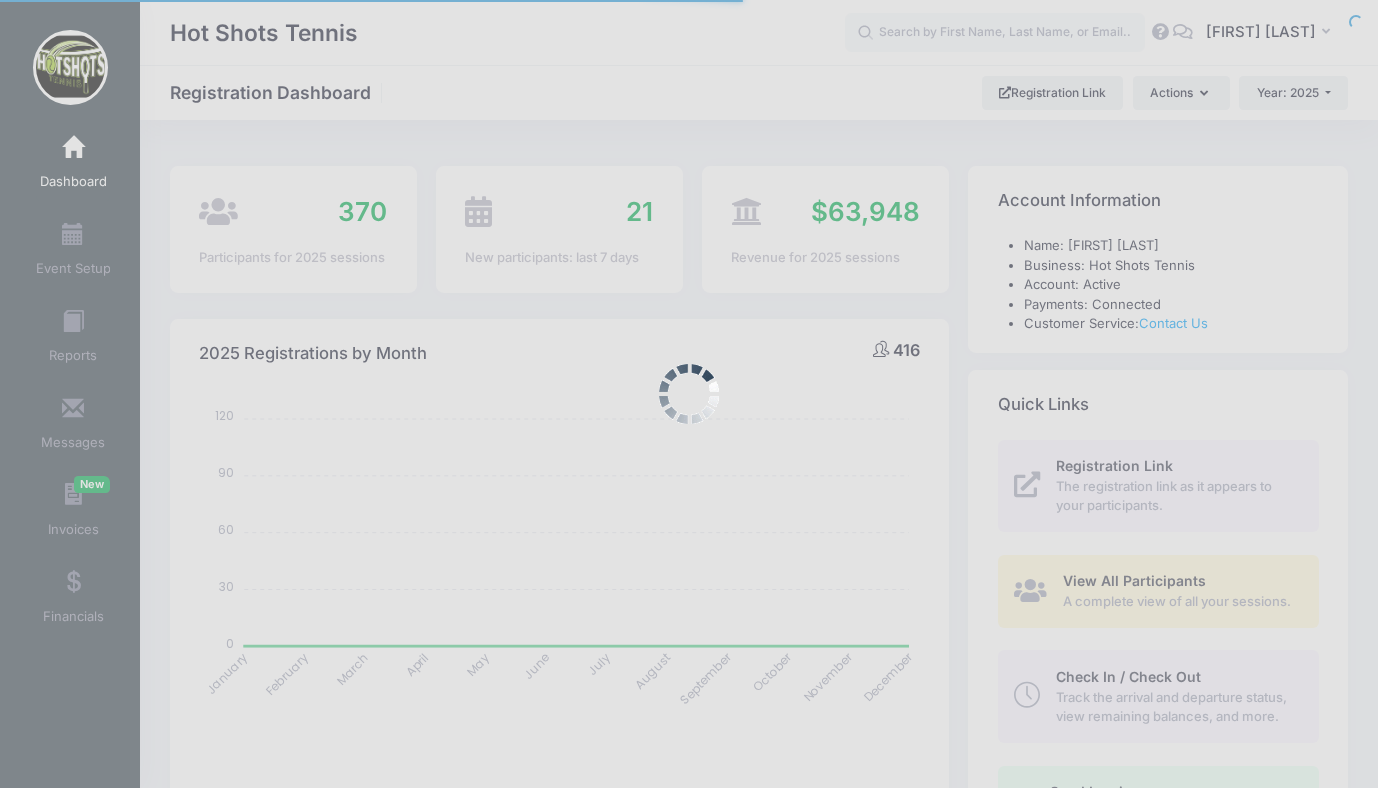 scroll, scrollTop: 0, scrollLeft: 0, axis: both 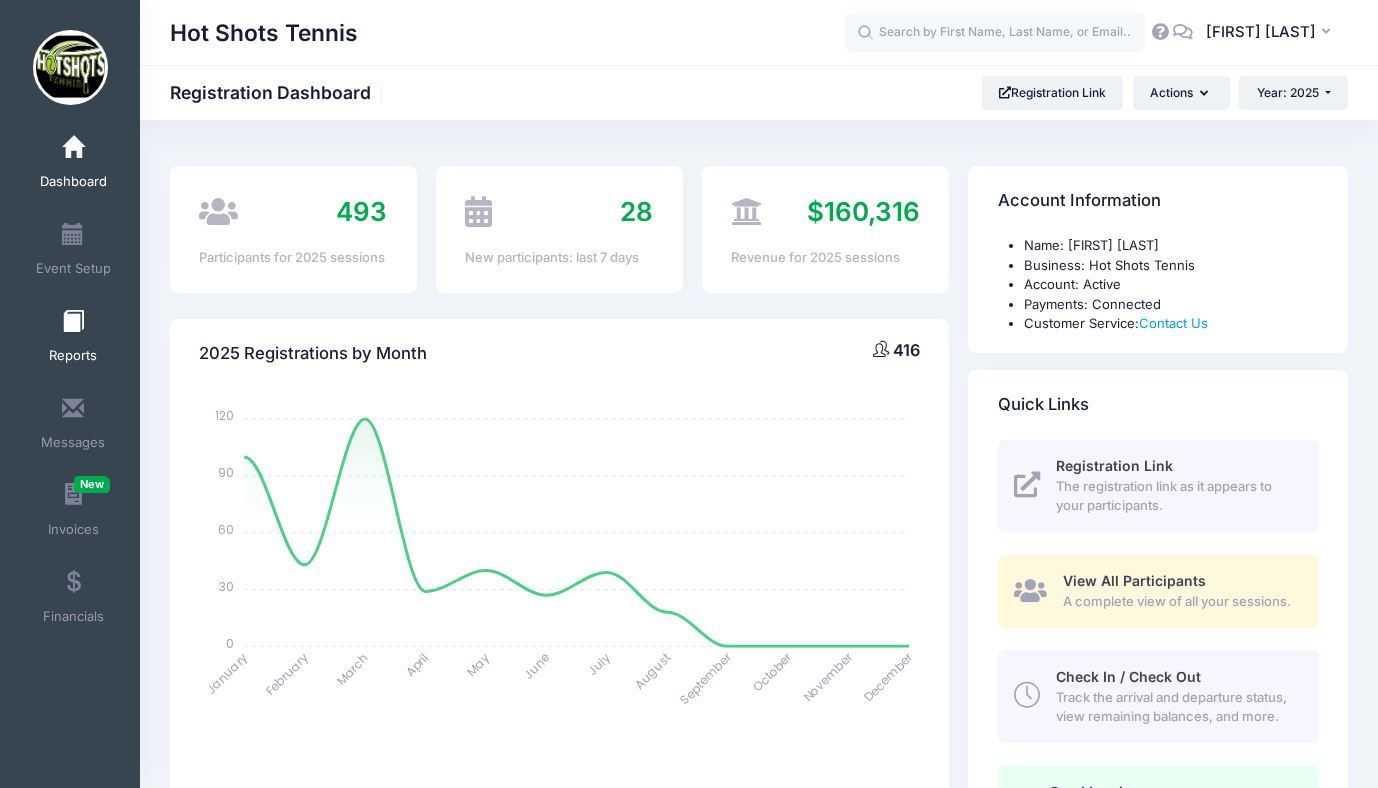 click on "Reports" at bounding box center [73, 339] 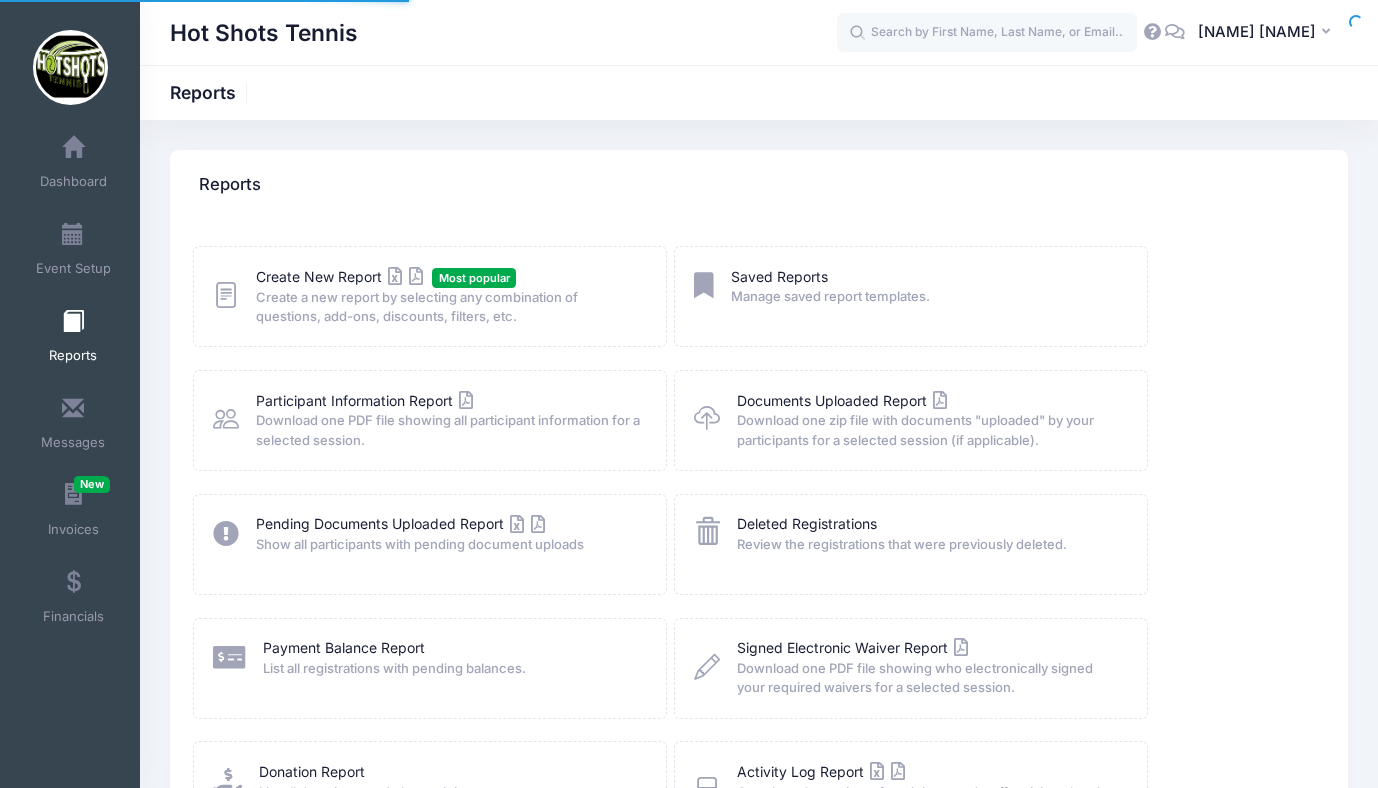 scroll, scrollTop: 0, scrollLeft: 0, axis: both 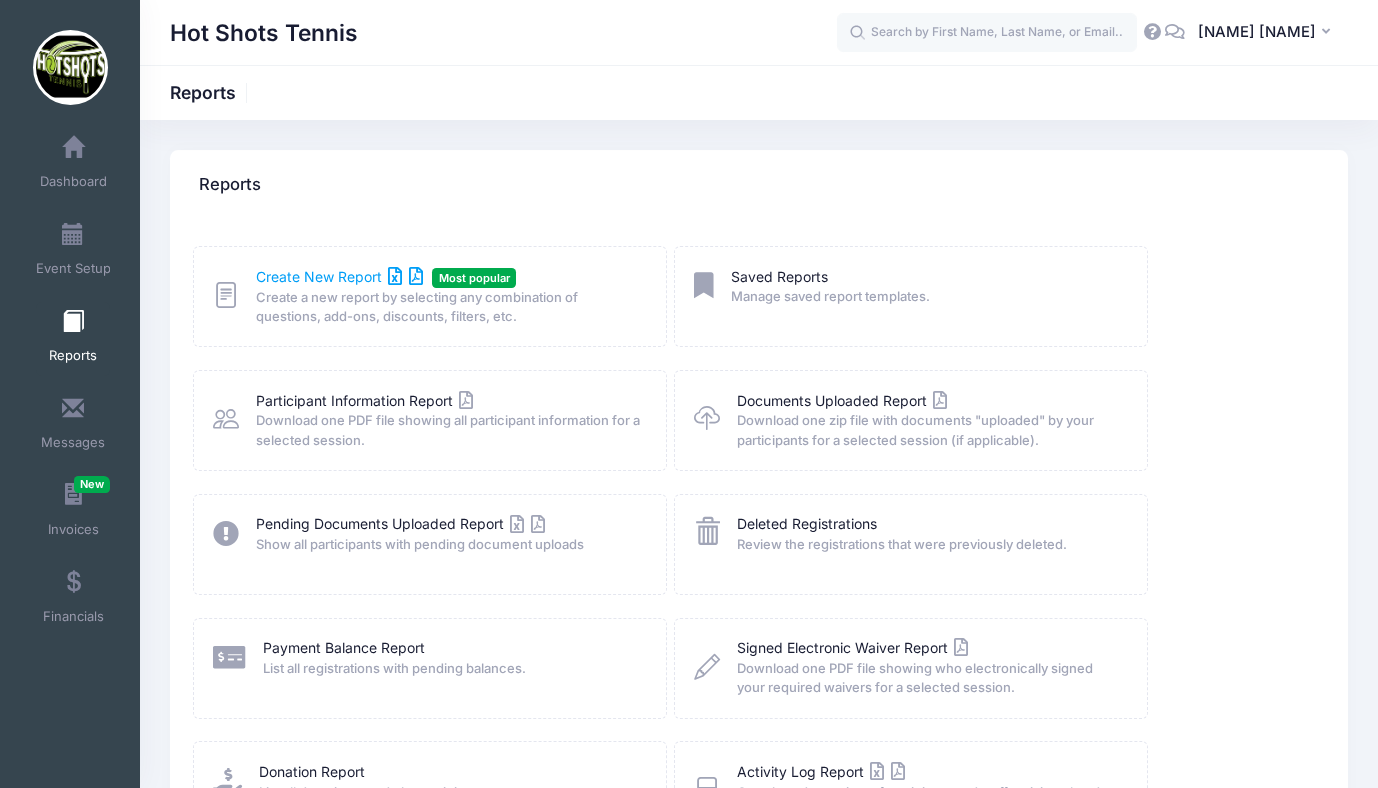 click on "Create New Report" at bounding box center (339, 276) 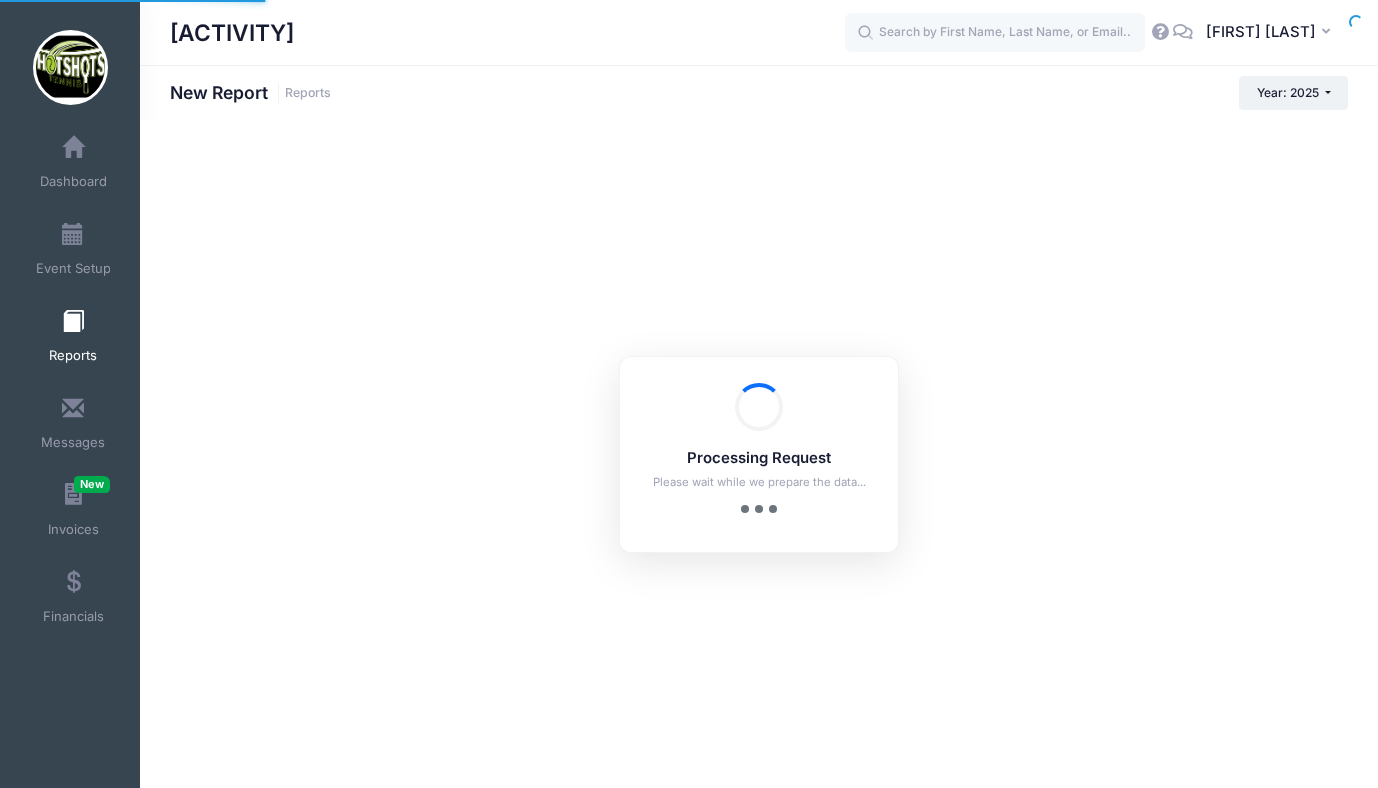 scroll, scrollTop: 0, scrollLeft: 0, axis: both 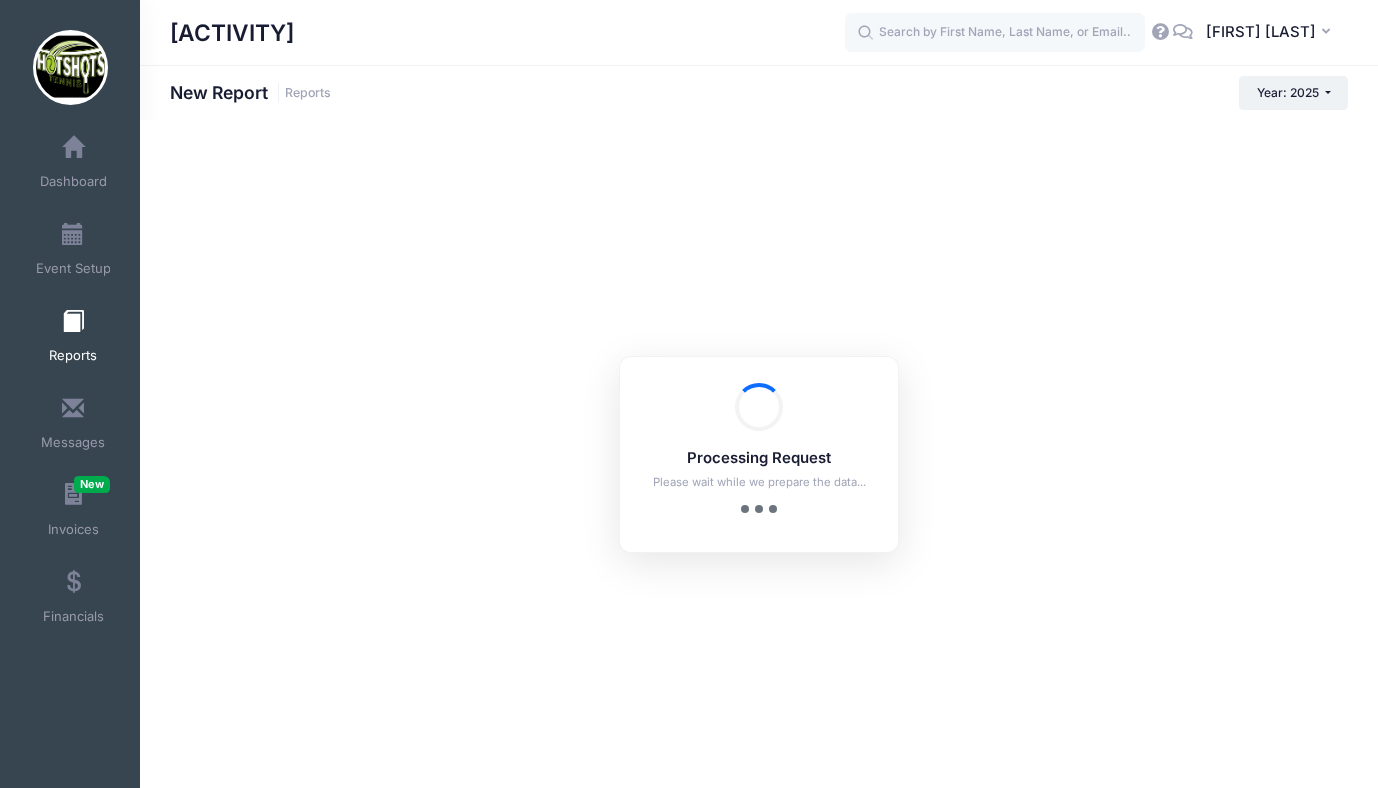 checkbox on "true" 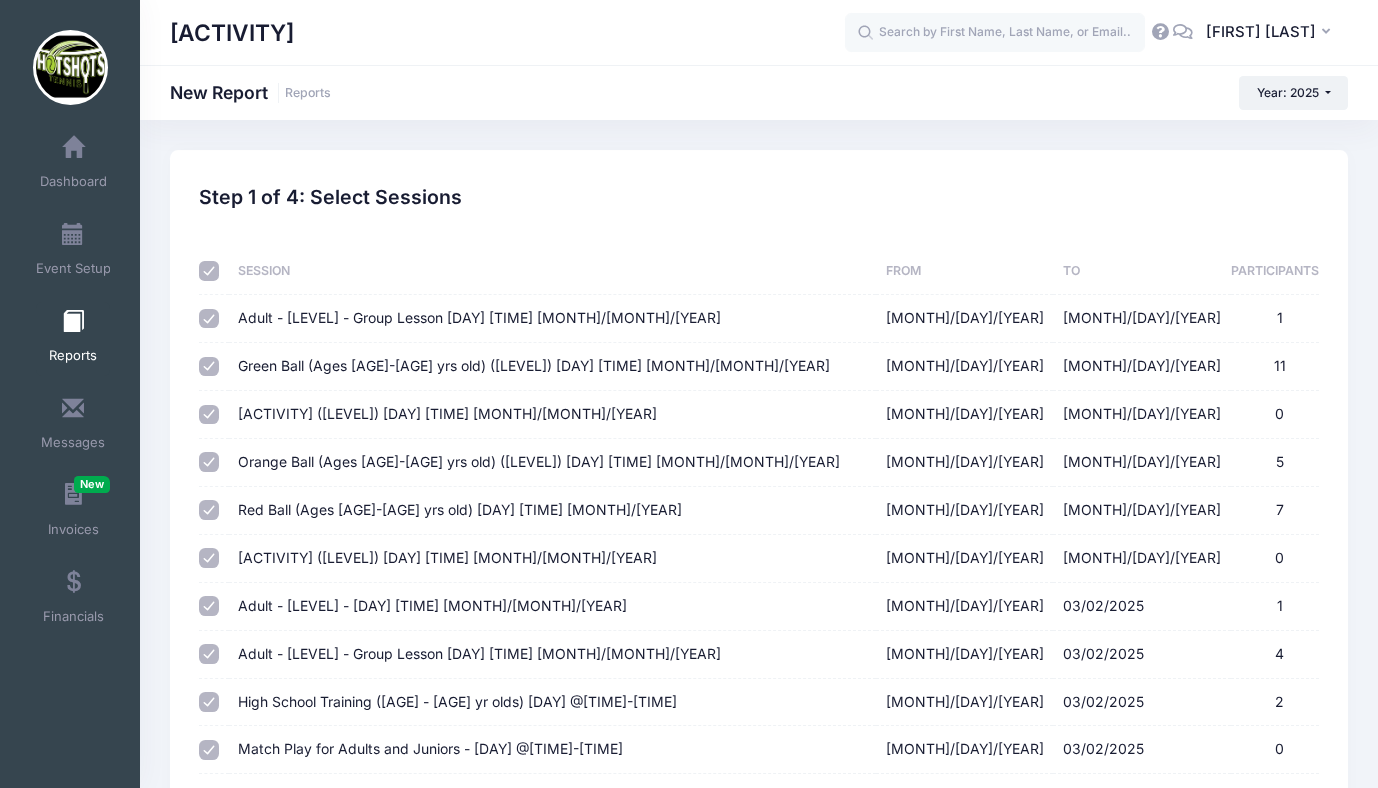 click at bounding box center (209, 271) 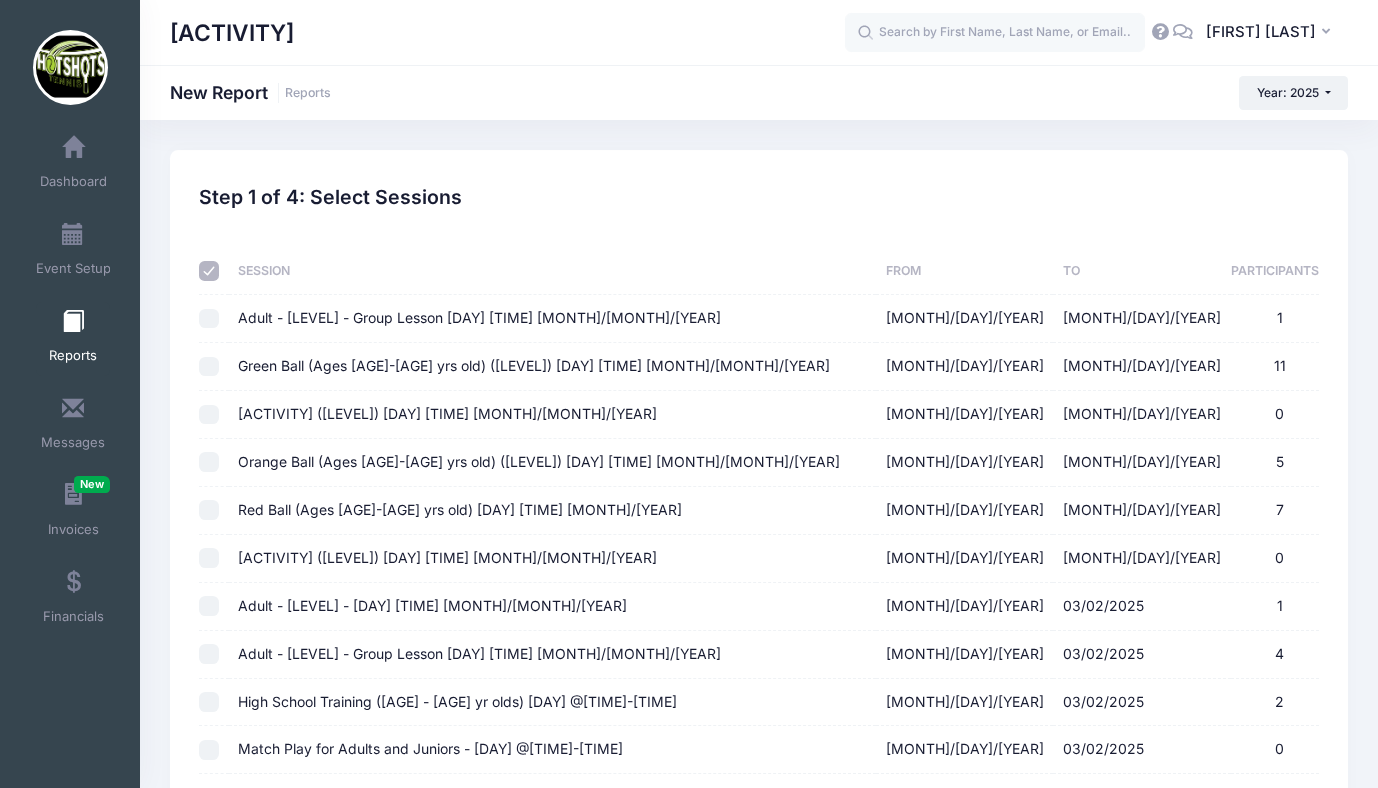 checkbox on "false" 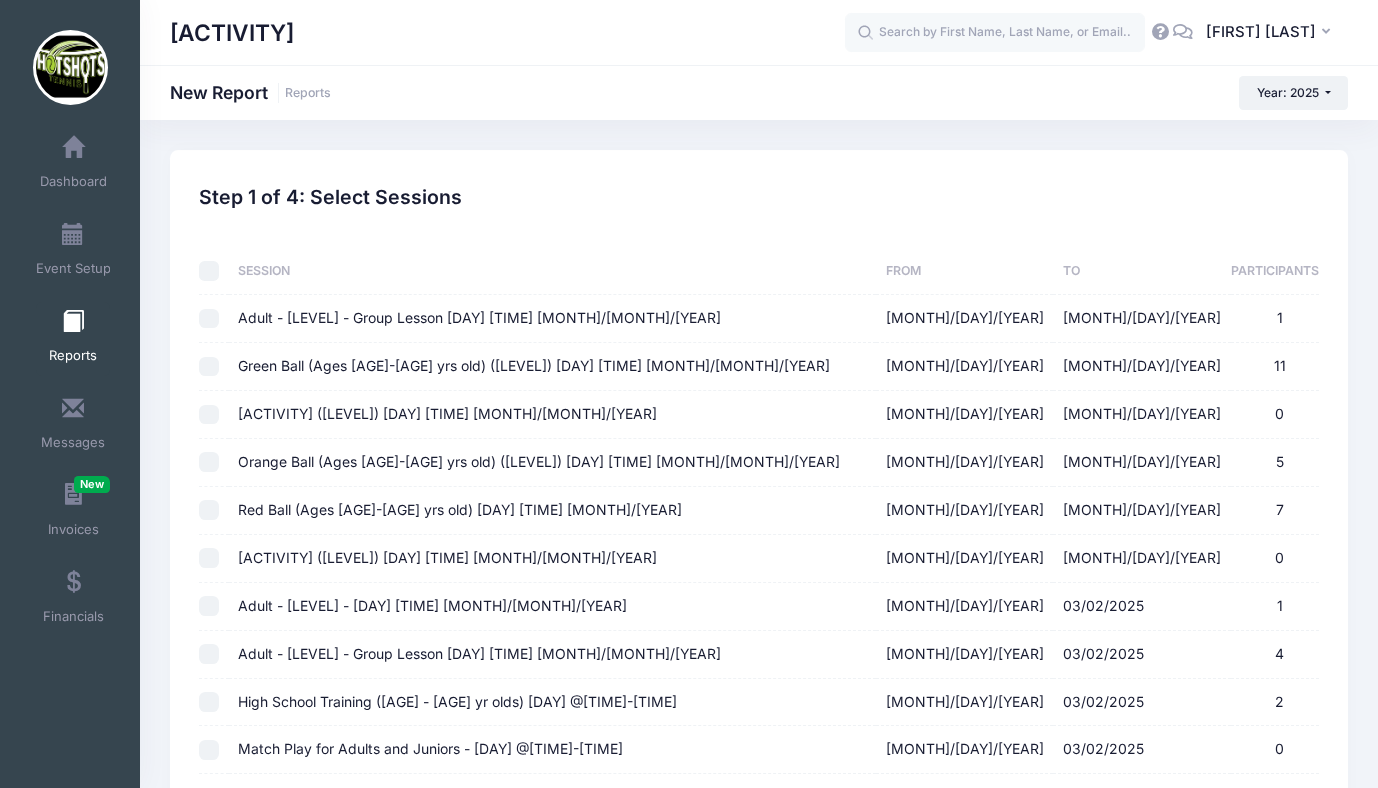 checkbox on "false" 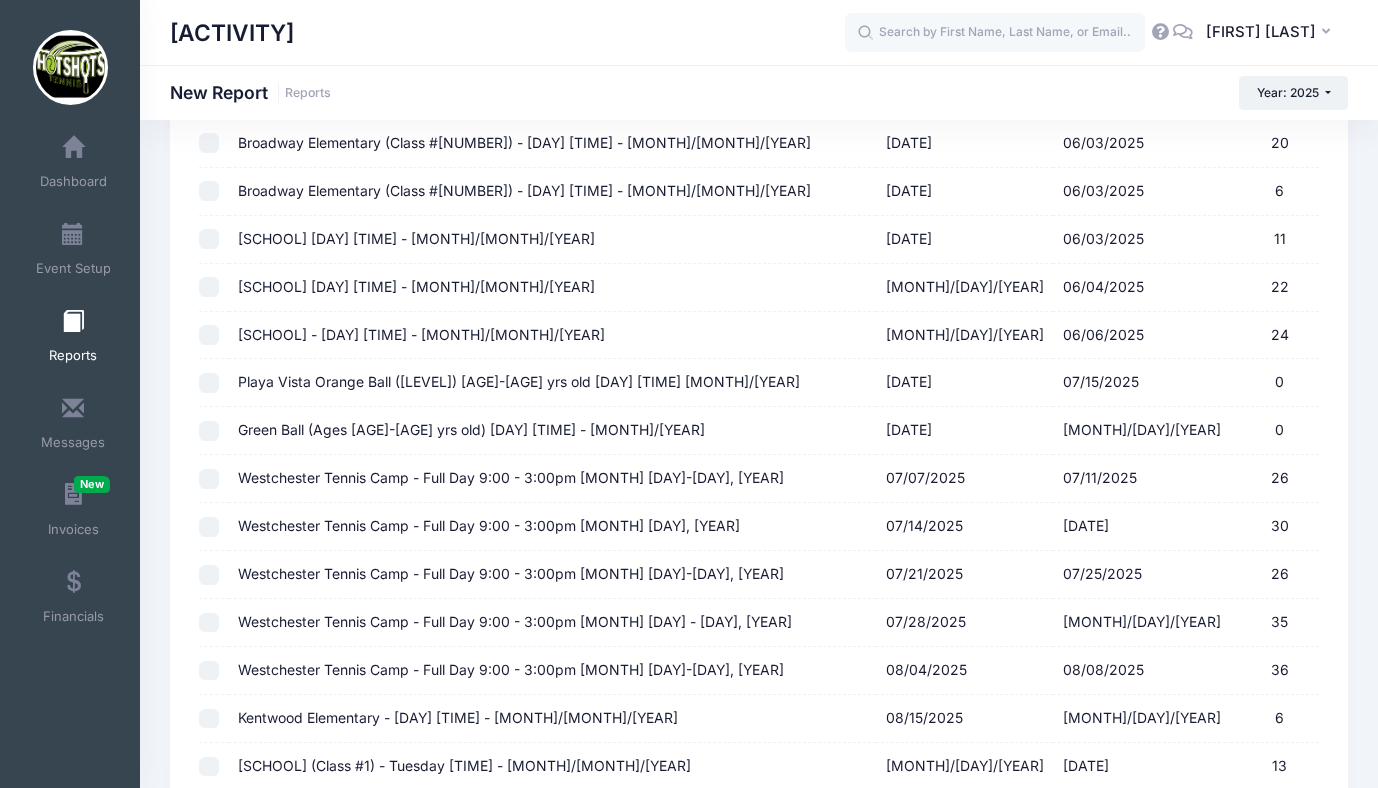 scroll, scrollTop: 1383, scrollLeft: 0, axis: vertical 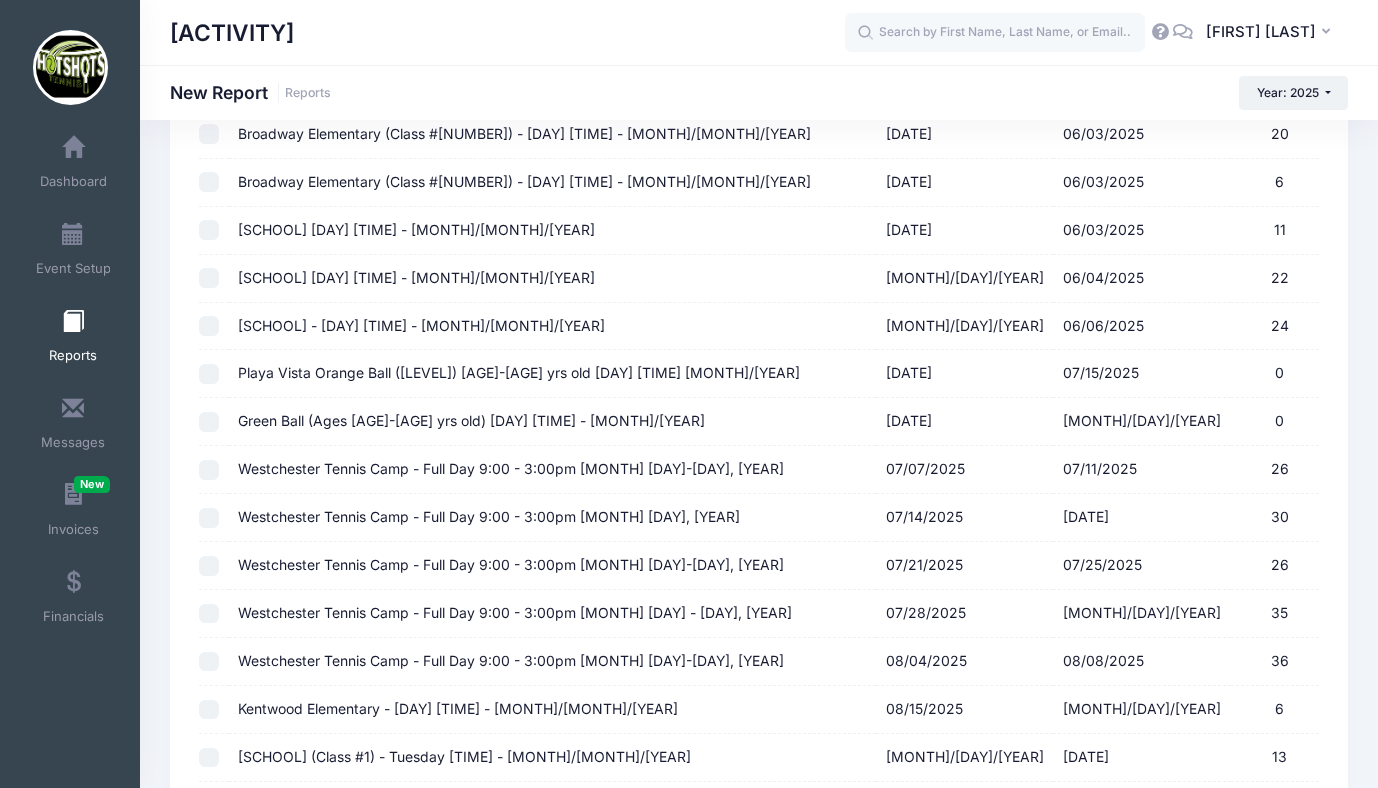 click on "Westchester Tennis Camp - Full Day 9:00 - 3:00pm [MONTH] [DAY]-[DAY], [YEAR]" at bounding box center (511, 660) 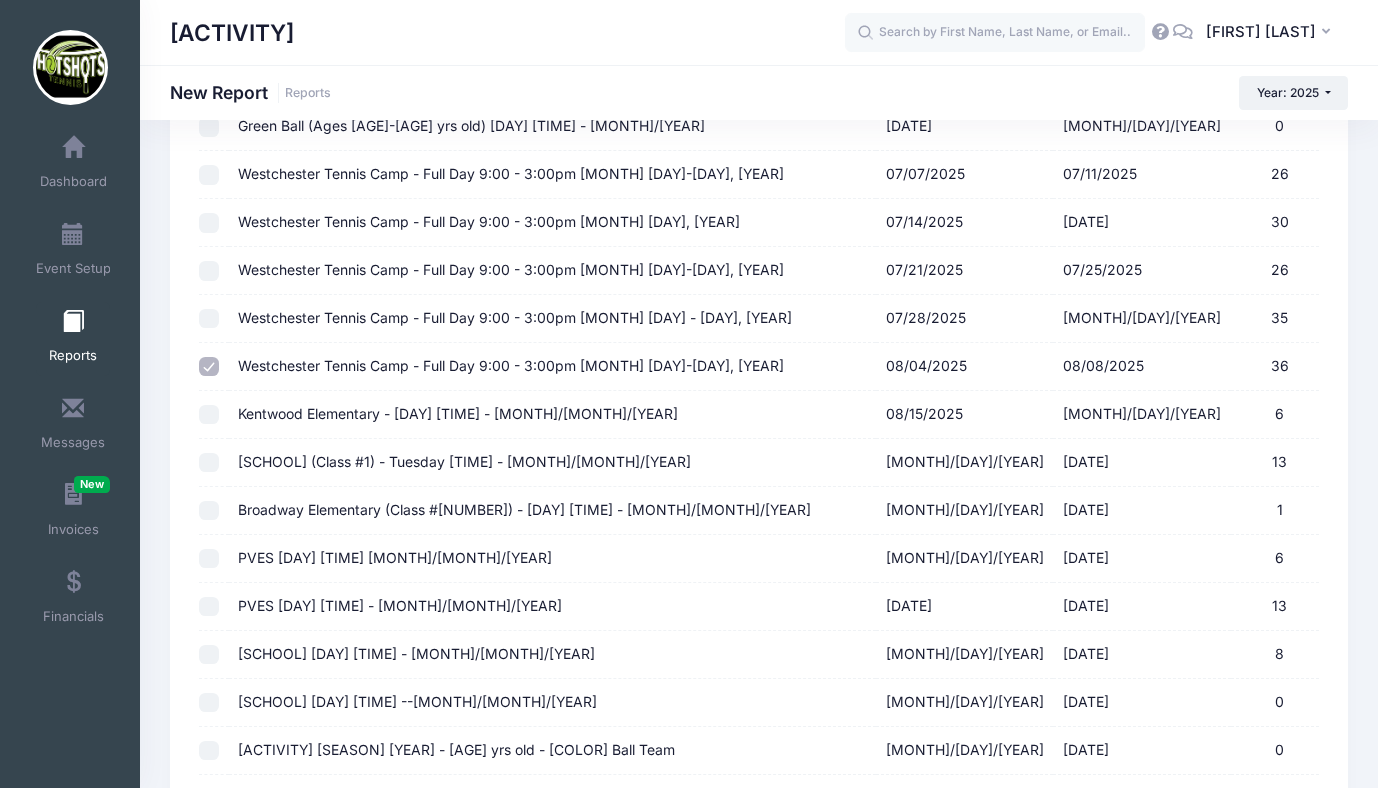 scroll, scrollTop: 1914, scrollLeft: 0, axis: vertical 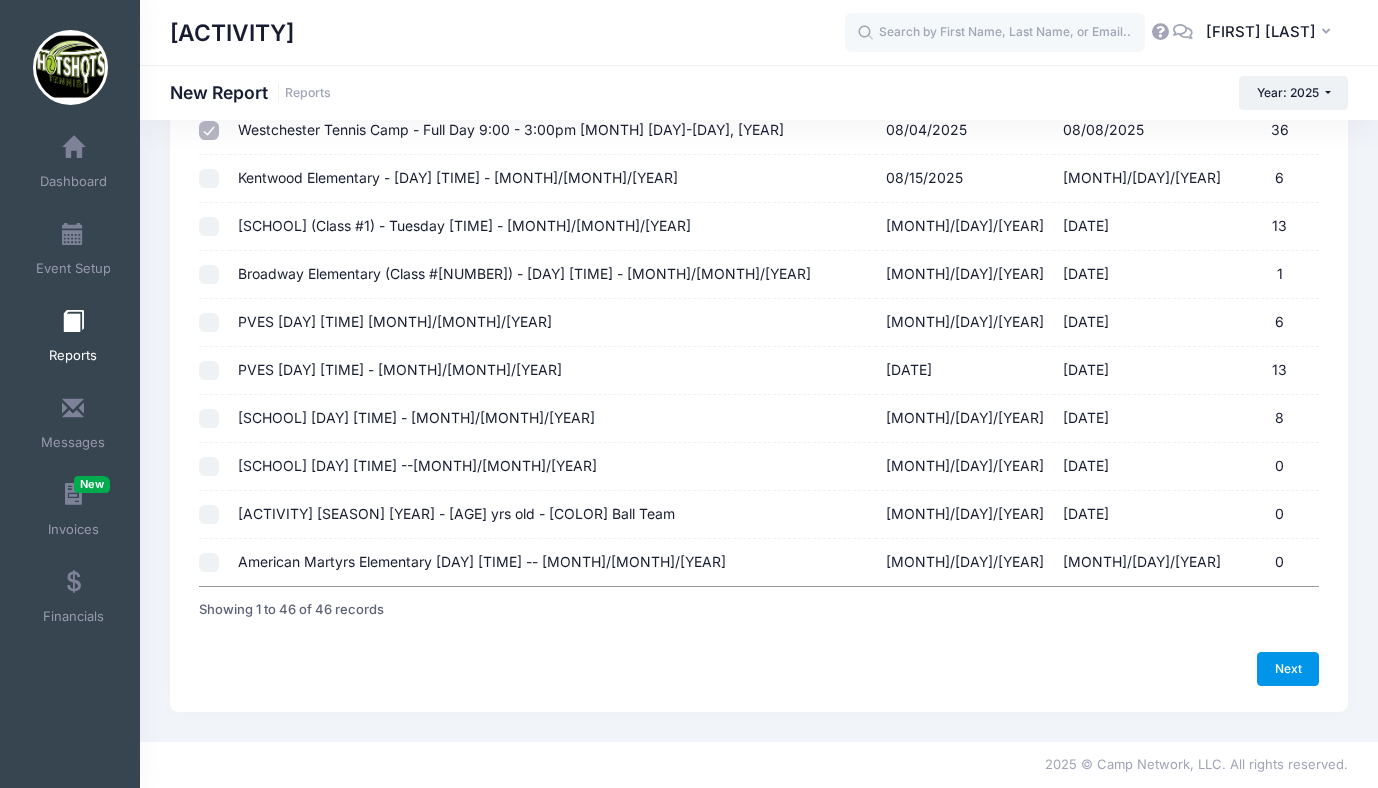 click on "Next" at bounding box center [1288, 669] 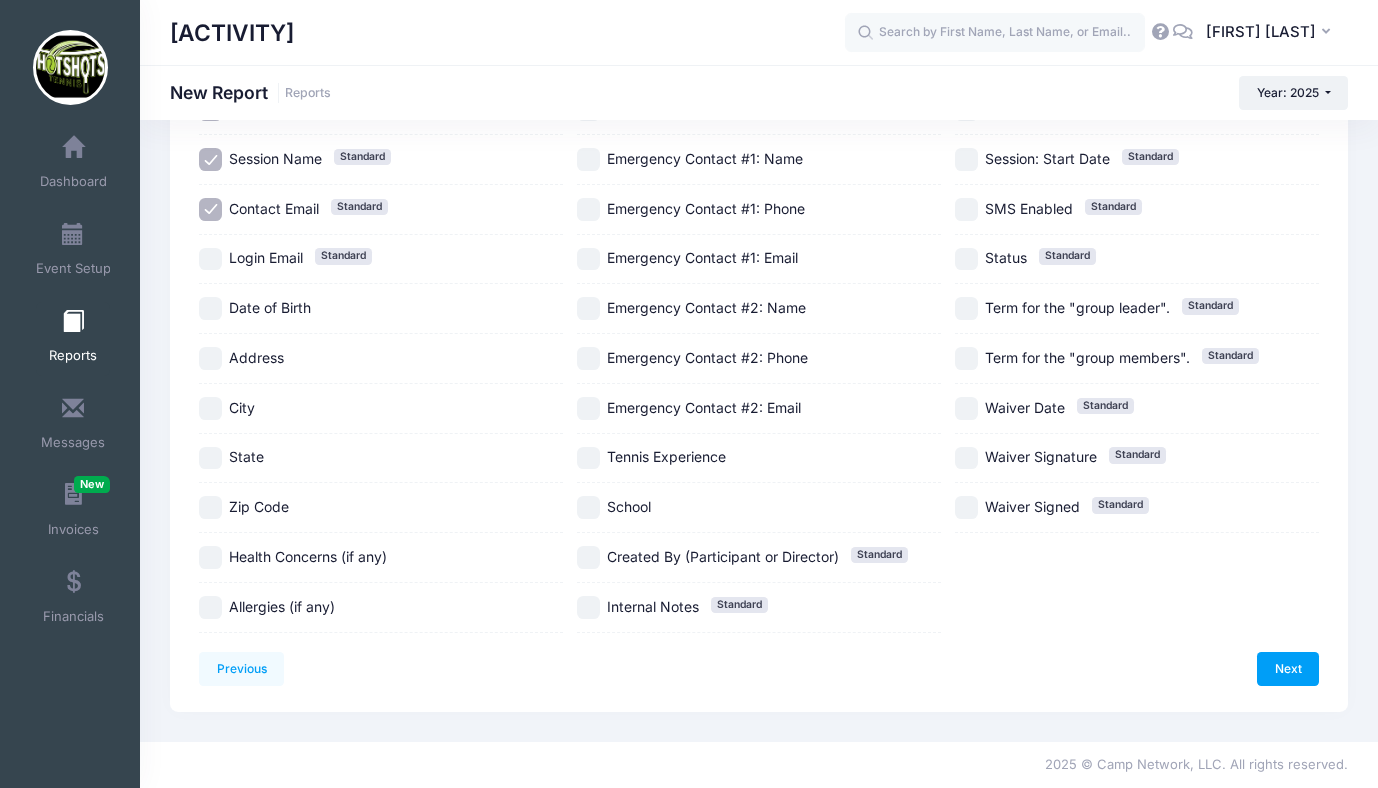 scroll, scrollTop: 0, scrollLeft: 0, axis: both 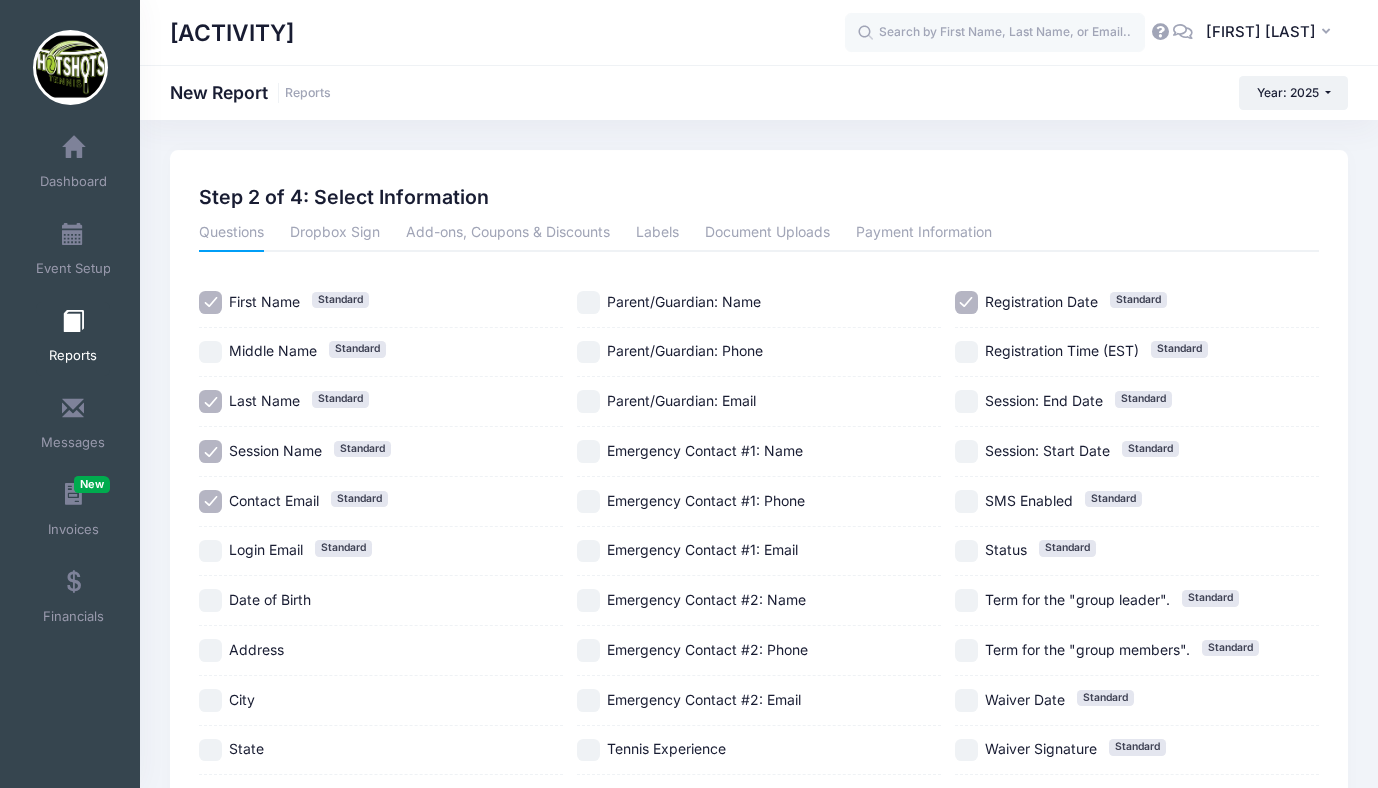 click on "Registration Date Standard" at bounding box center [966, 302] 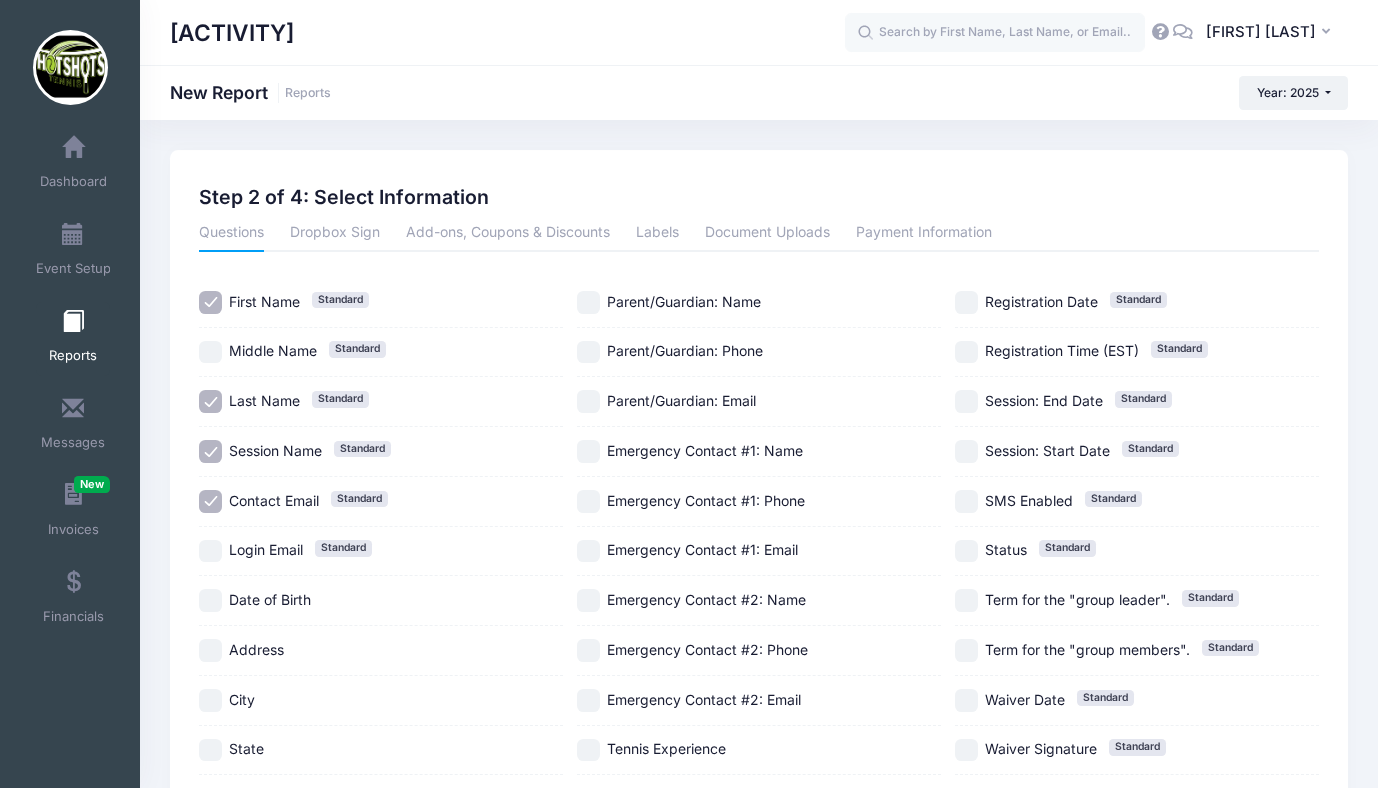 click on "Parent/Guardian: Phone" at bounding box center (588, 352) 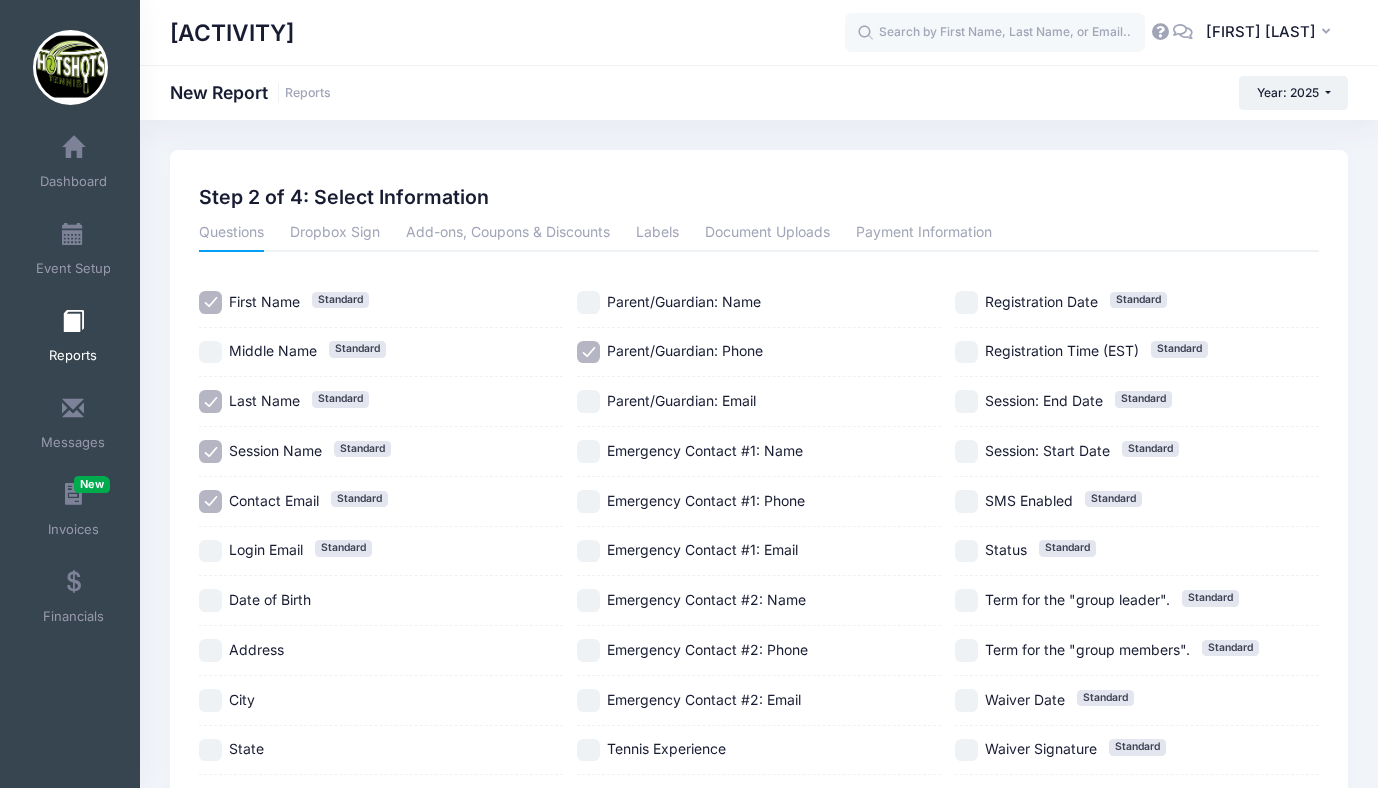 click on "Session Name Standard" at bounding box center [210, 451] 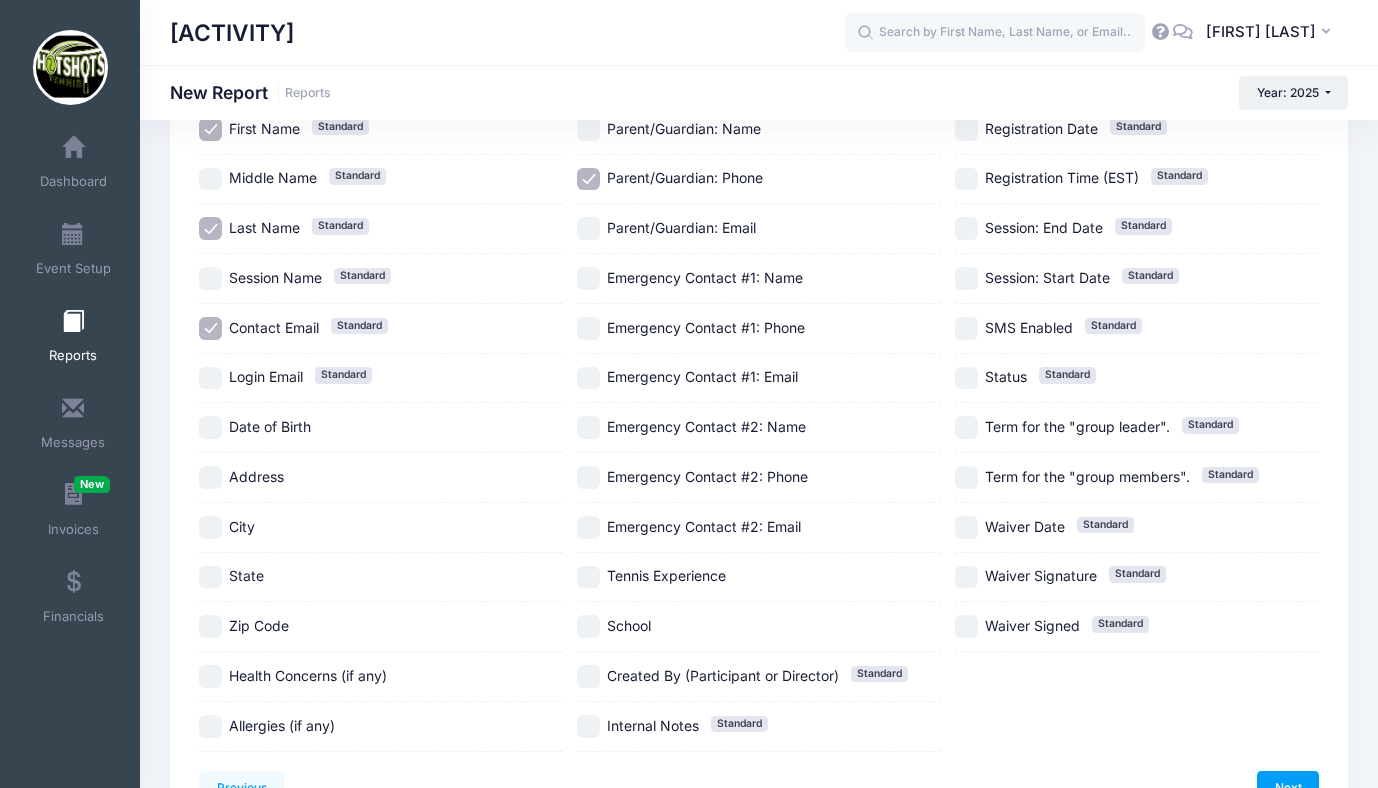scroll, scrollTop: 174, scrollLeft: 0, axis: vertical 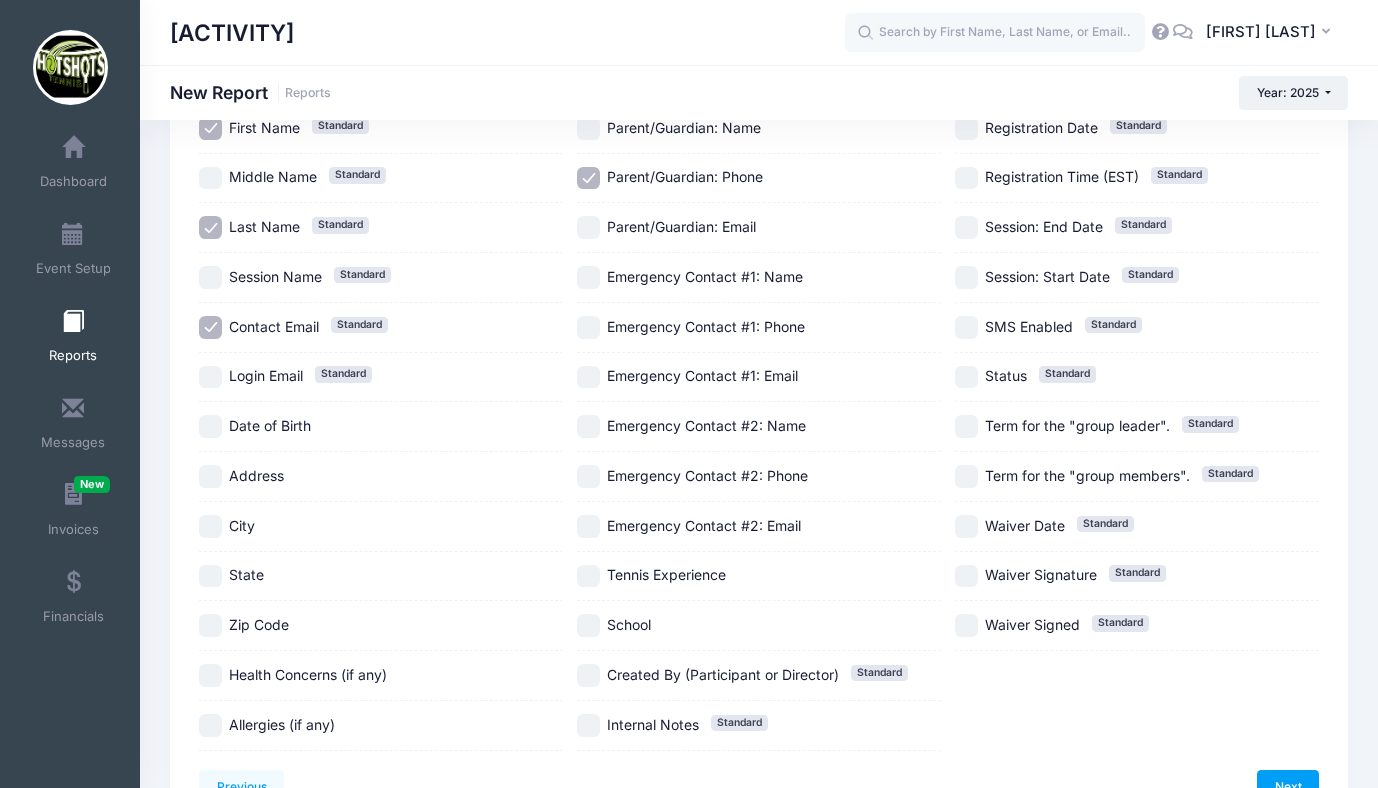 click on "Tennis Experience" at bounding box center [588, 576] 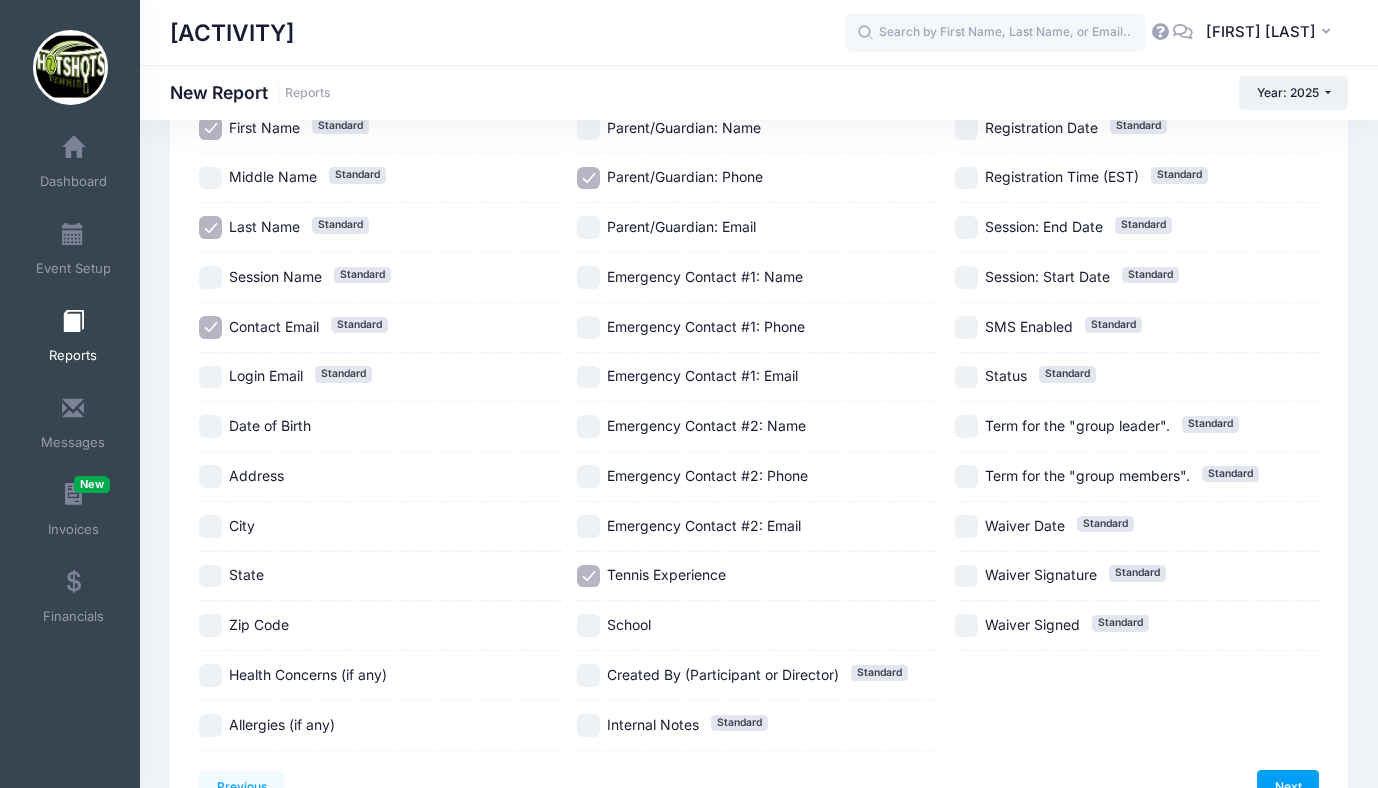 click on "Health Concerns (if any)" at bounding box center (210, 675) 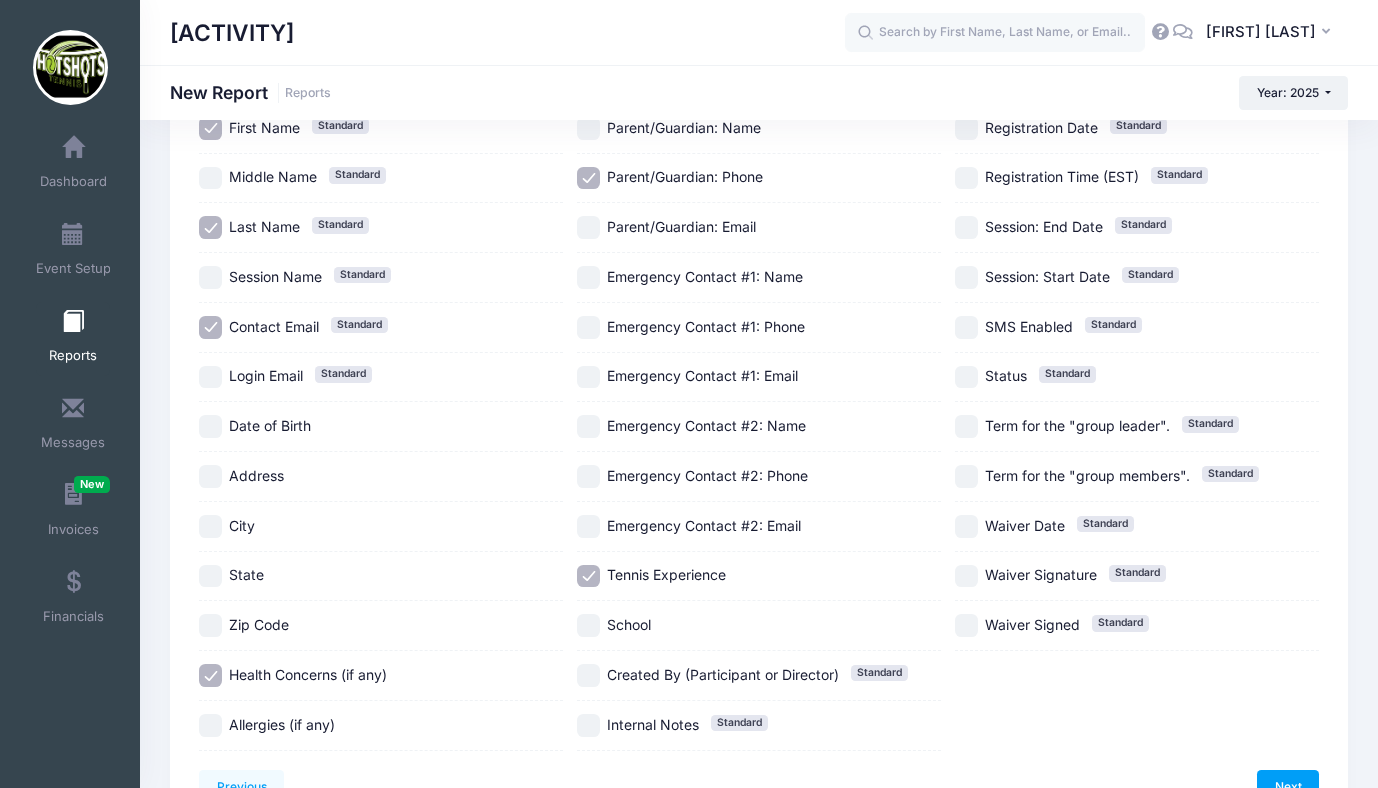 click on "Allergies (if any)" at bounding box center (210, 725) 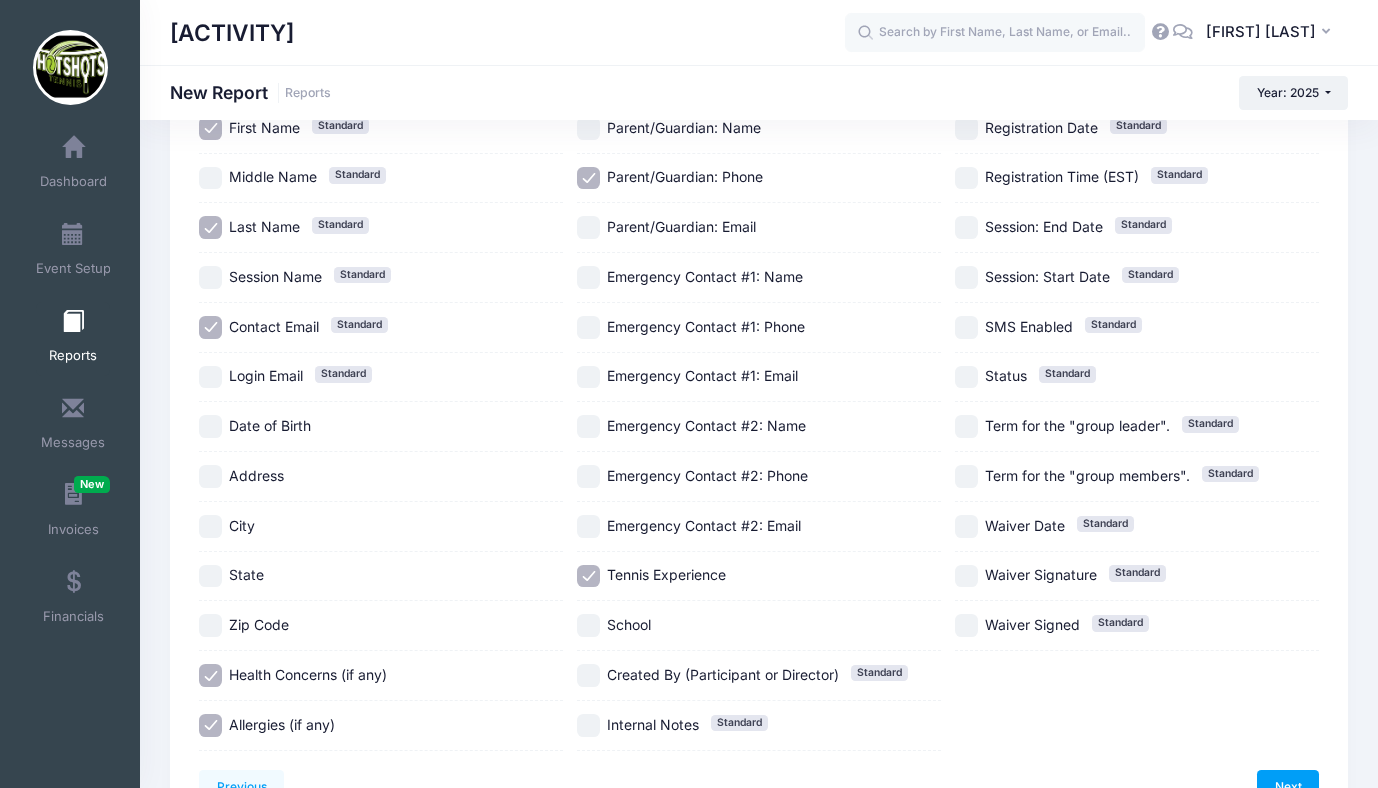 click on "Date of Birth" at bounding box center (210, 426) 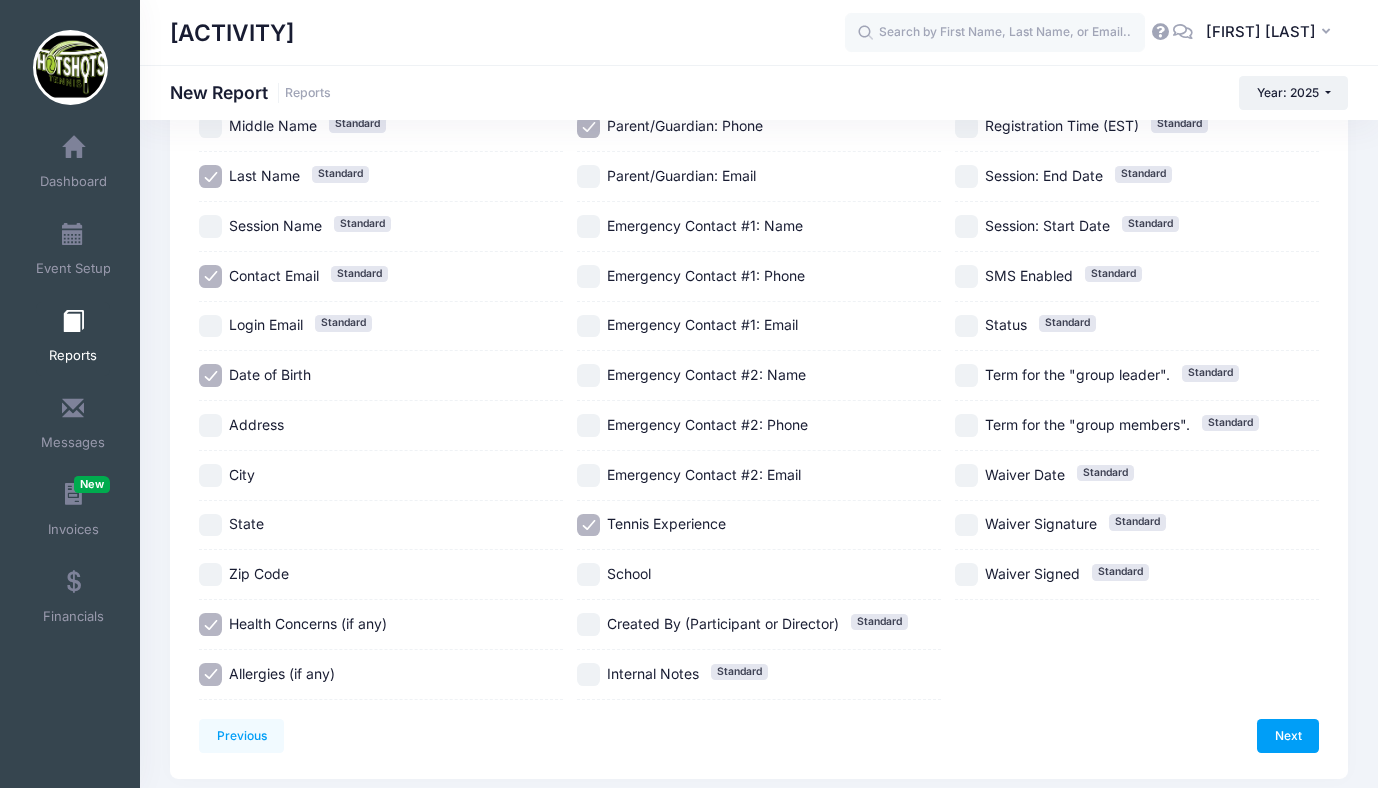 scroll, scrollTop: 292, scrollLeft: 0, axis: vertical 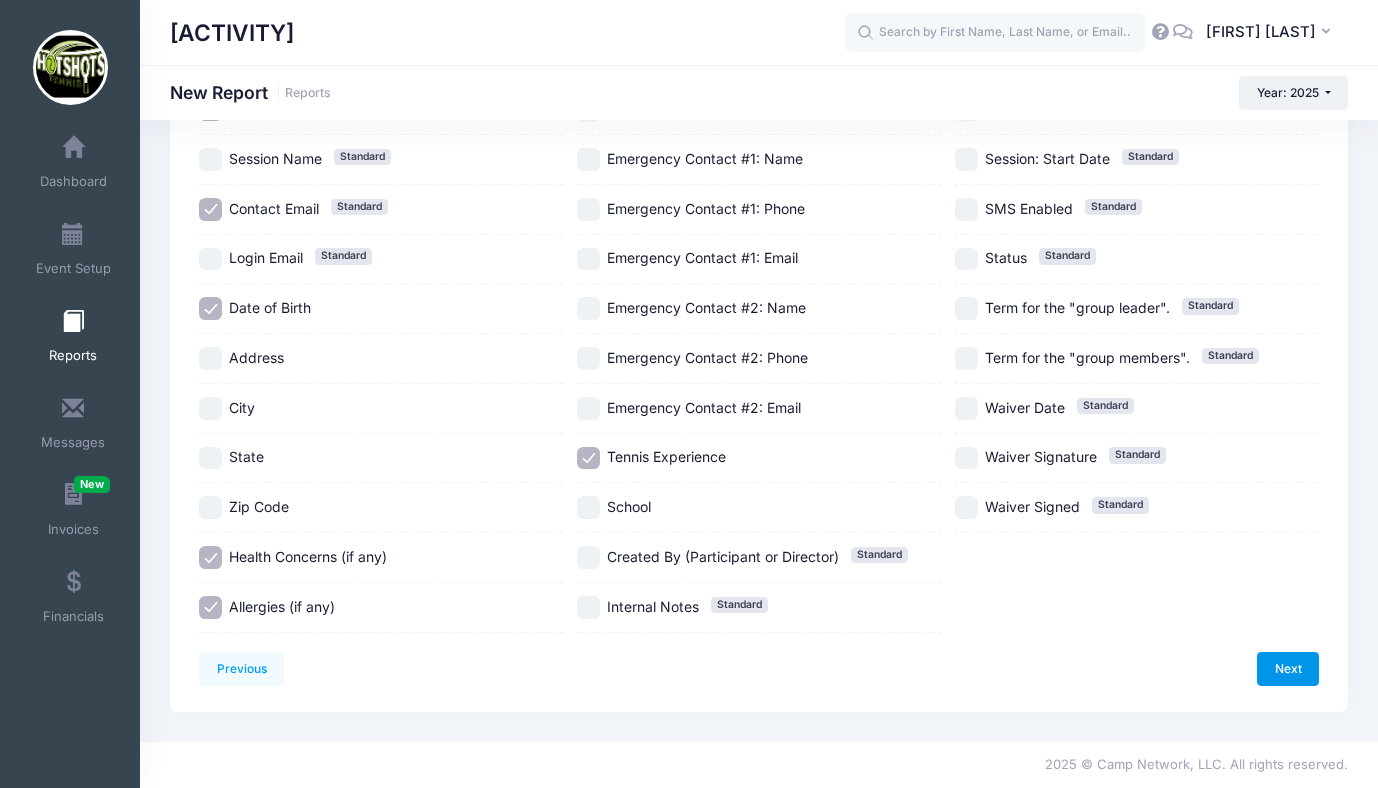 click on "Next" at bounding box center [1288, 669] 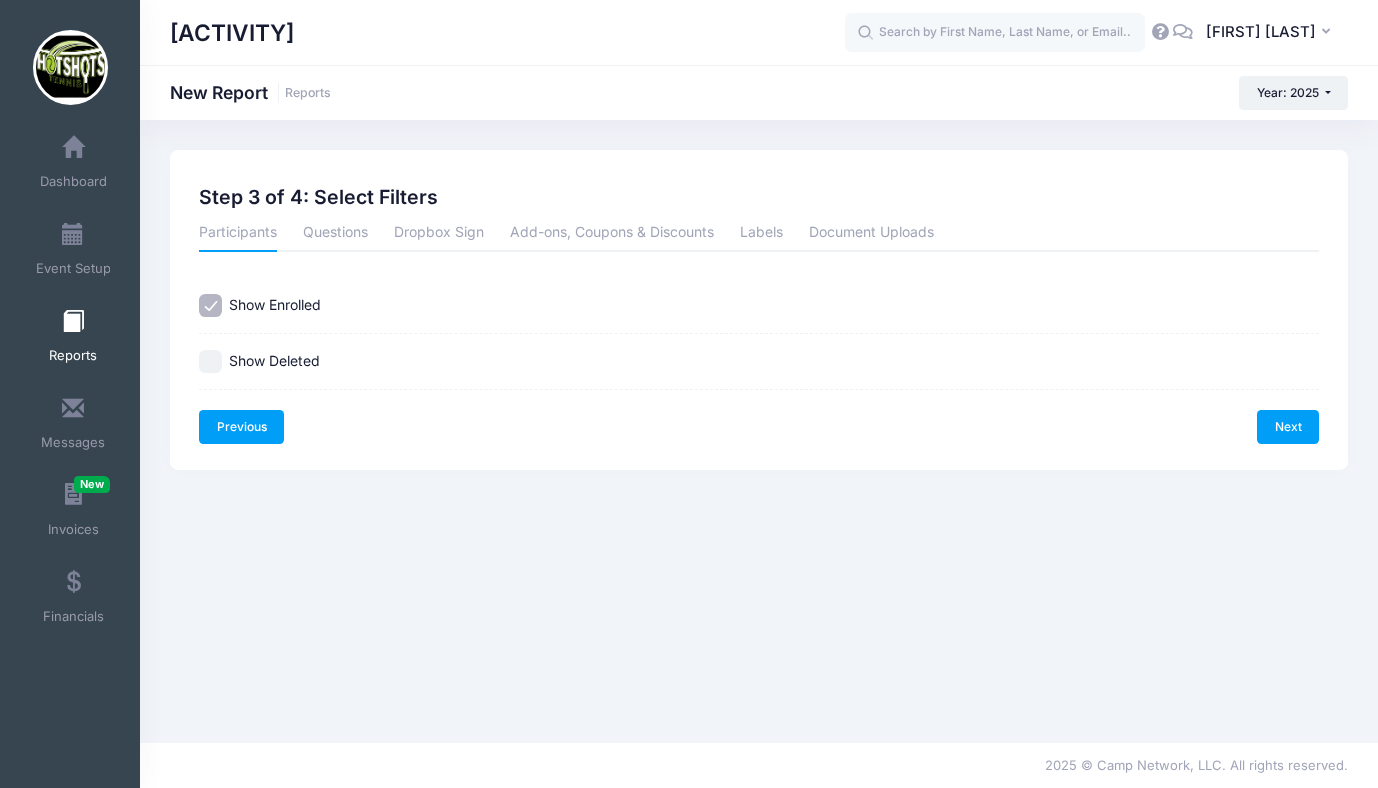 click on "Previous" at bounding box center [241, 427] 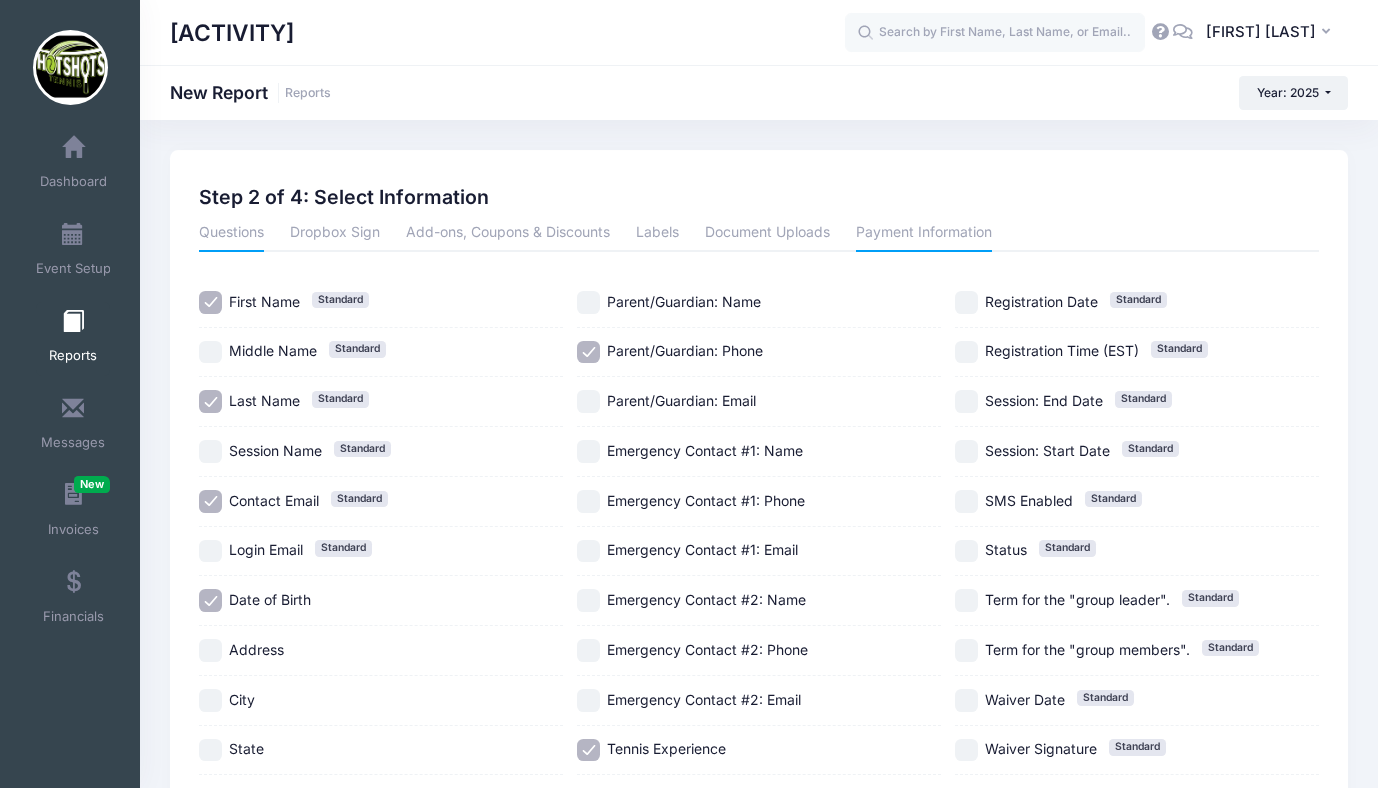 click on "Payment Information" at bounding box center (924, 234) 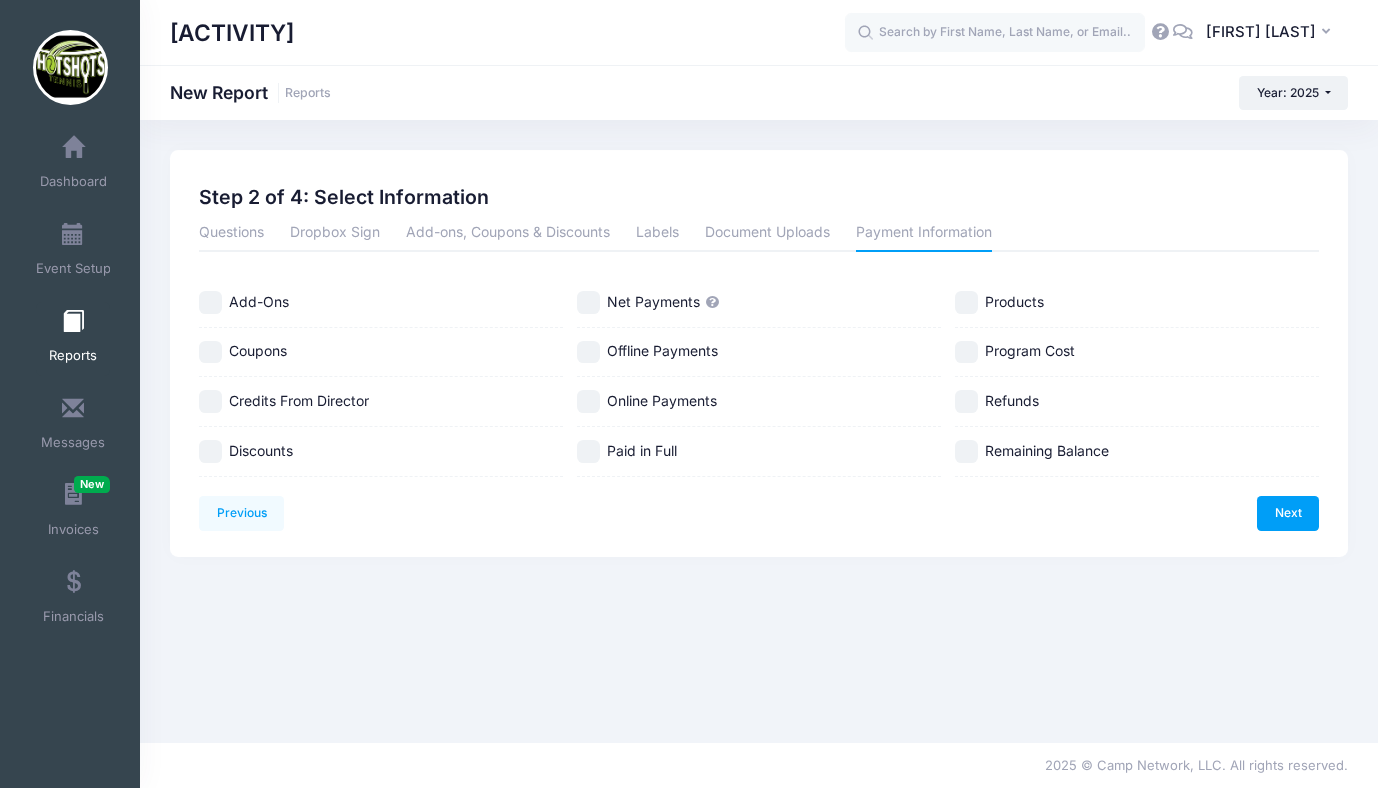 click on "Online Payments" at bounding box center [588, 401] 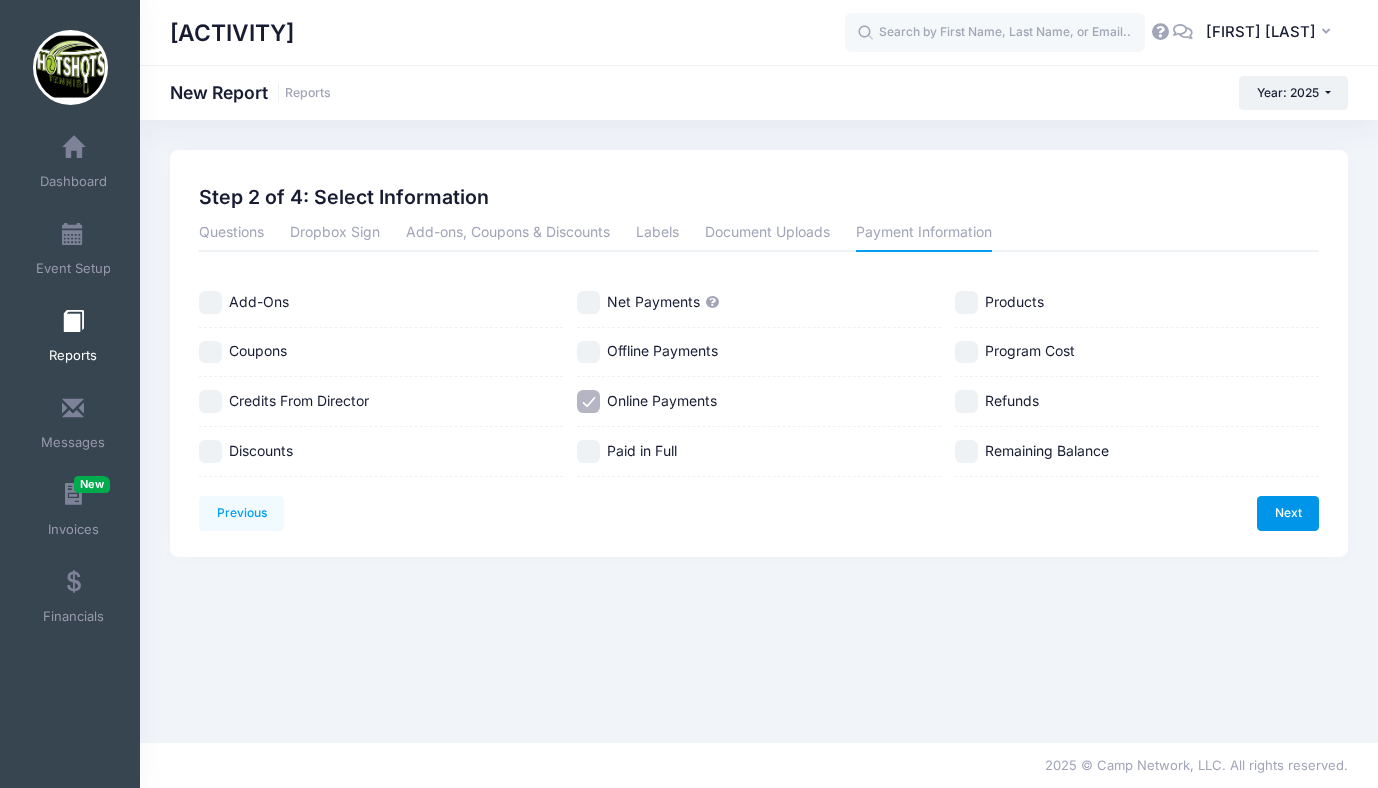 click on "Next" at bounding box center (1288, 513) 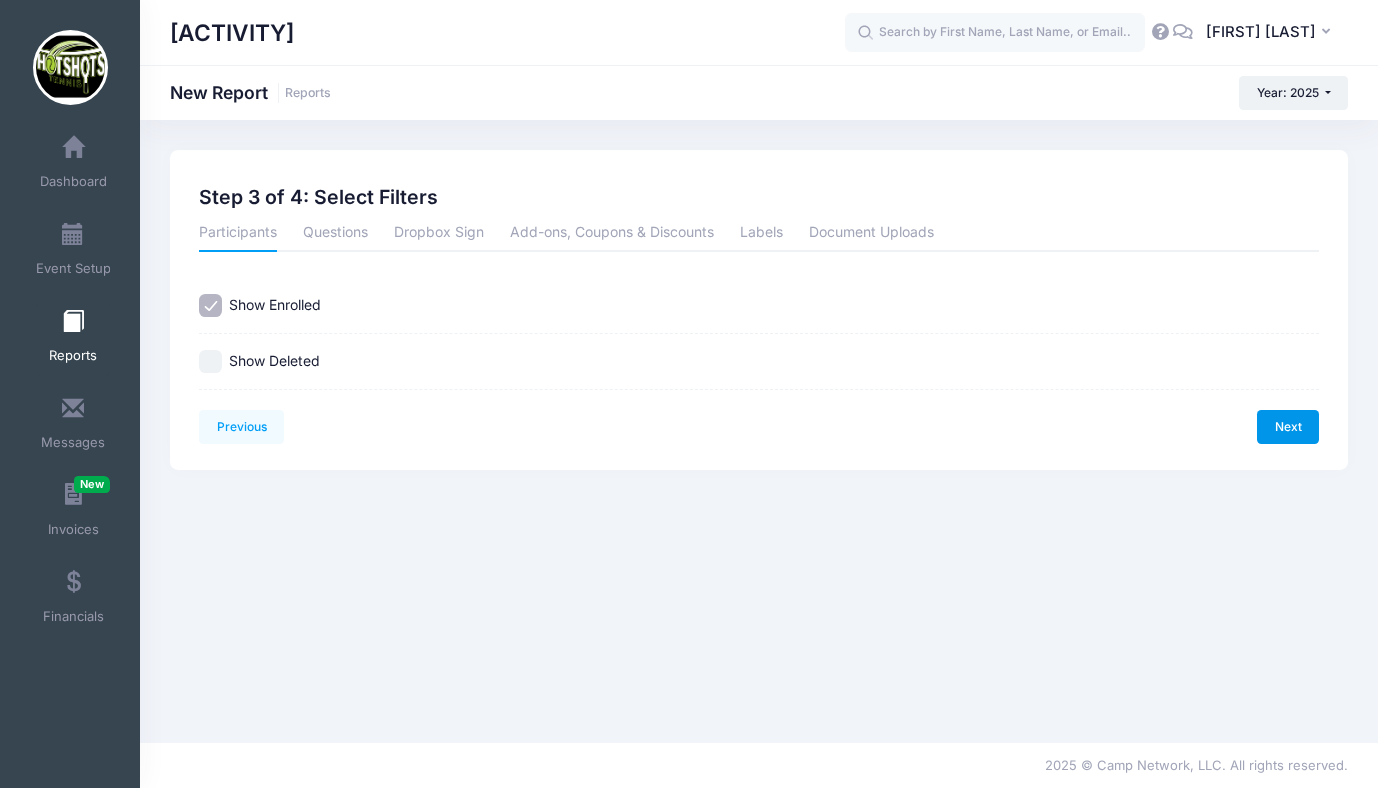 click on "Next" at bounding box center (1288, 427) 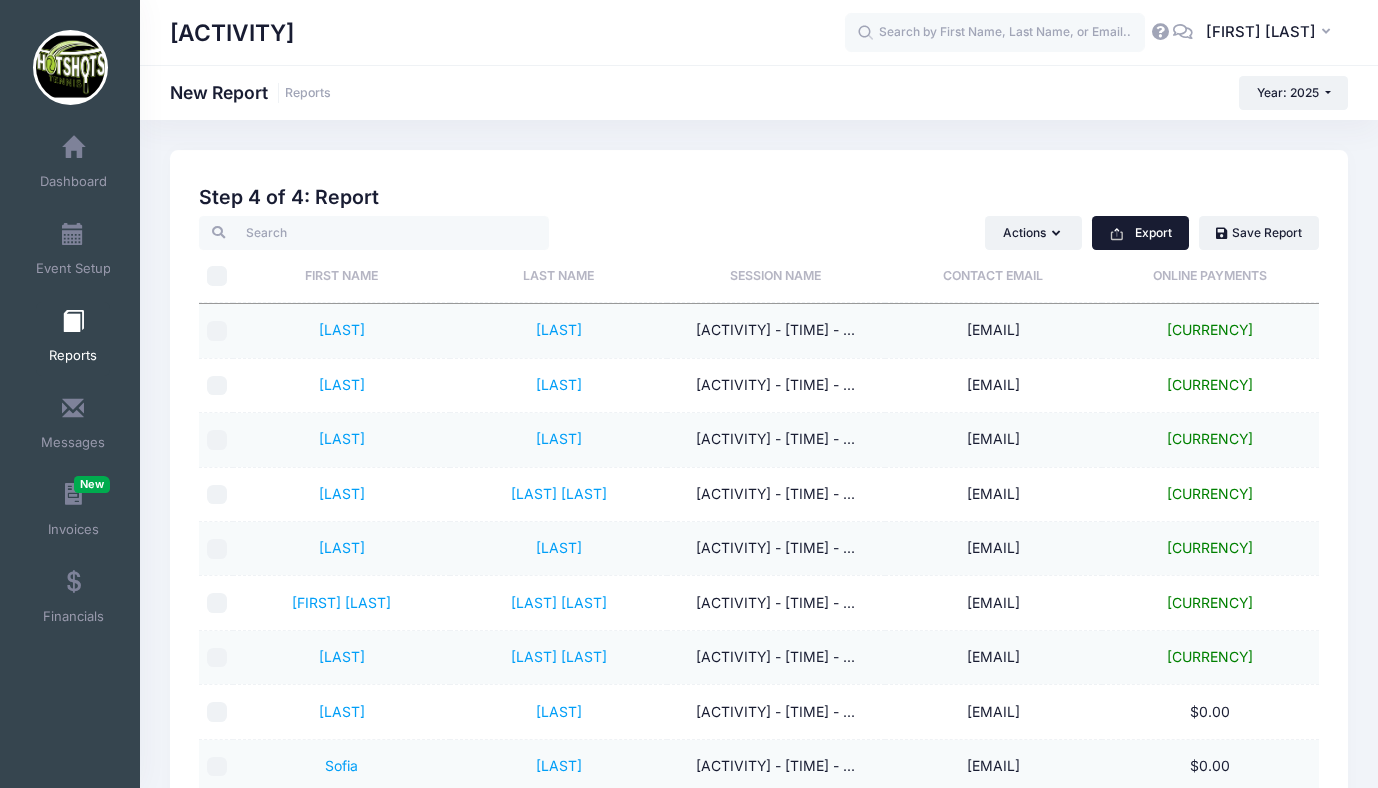 click on "Export" at bounding box center [1140, 233] 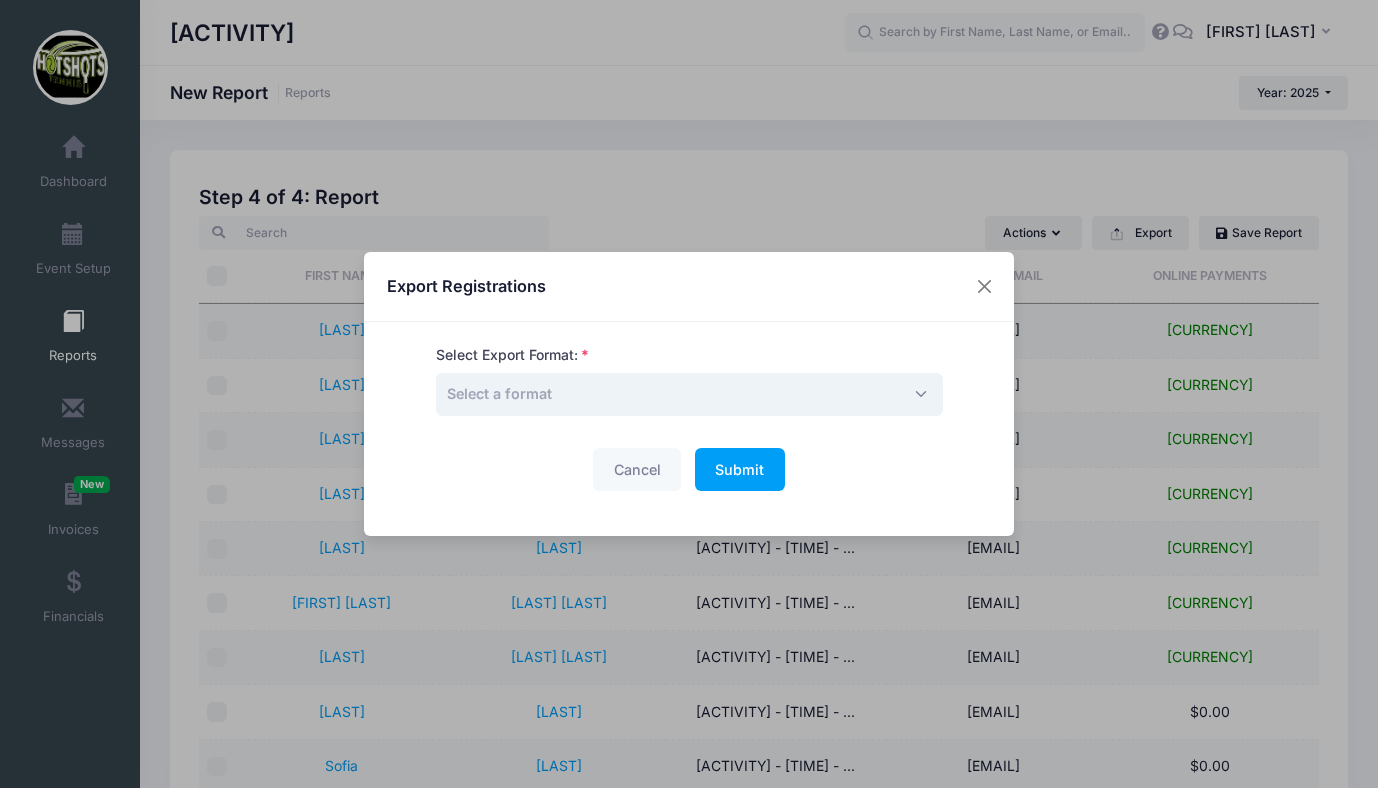 click on "Select a format" at bounding box center (689, 394) 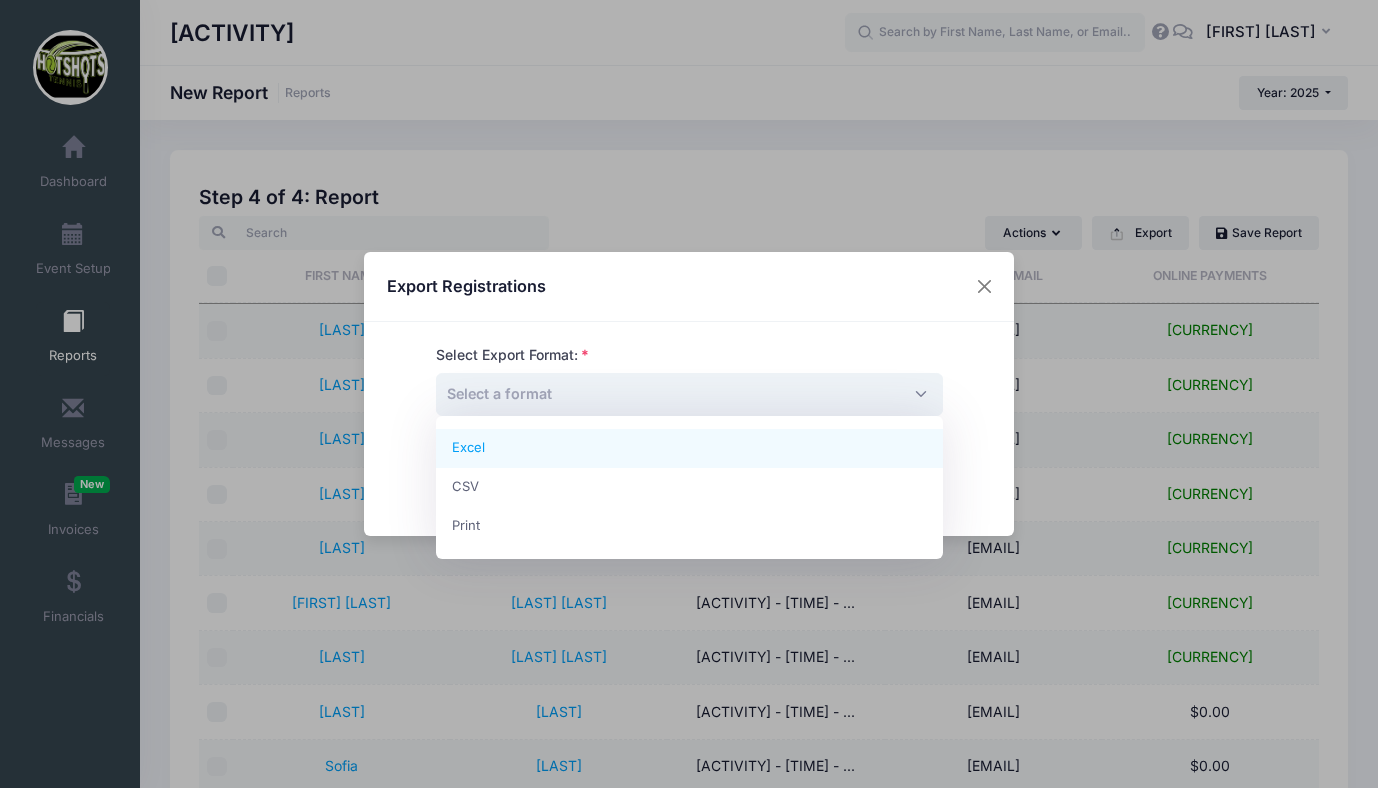select on "excel" 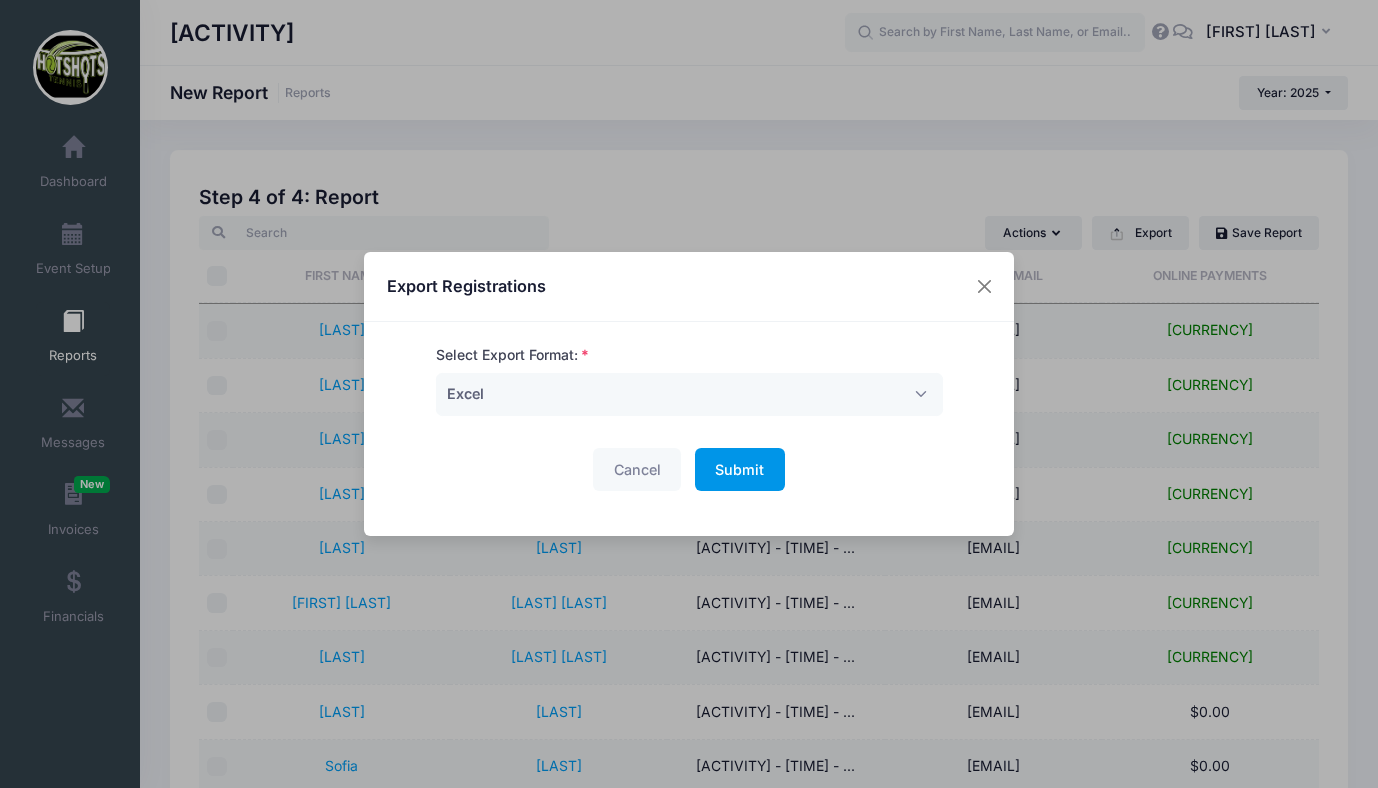 click on "Submit
Please wait..." at bounding box center [740, 469] 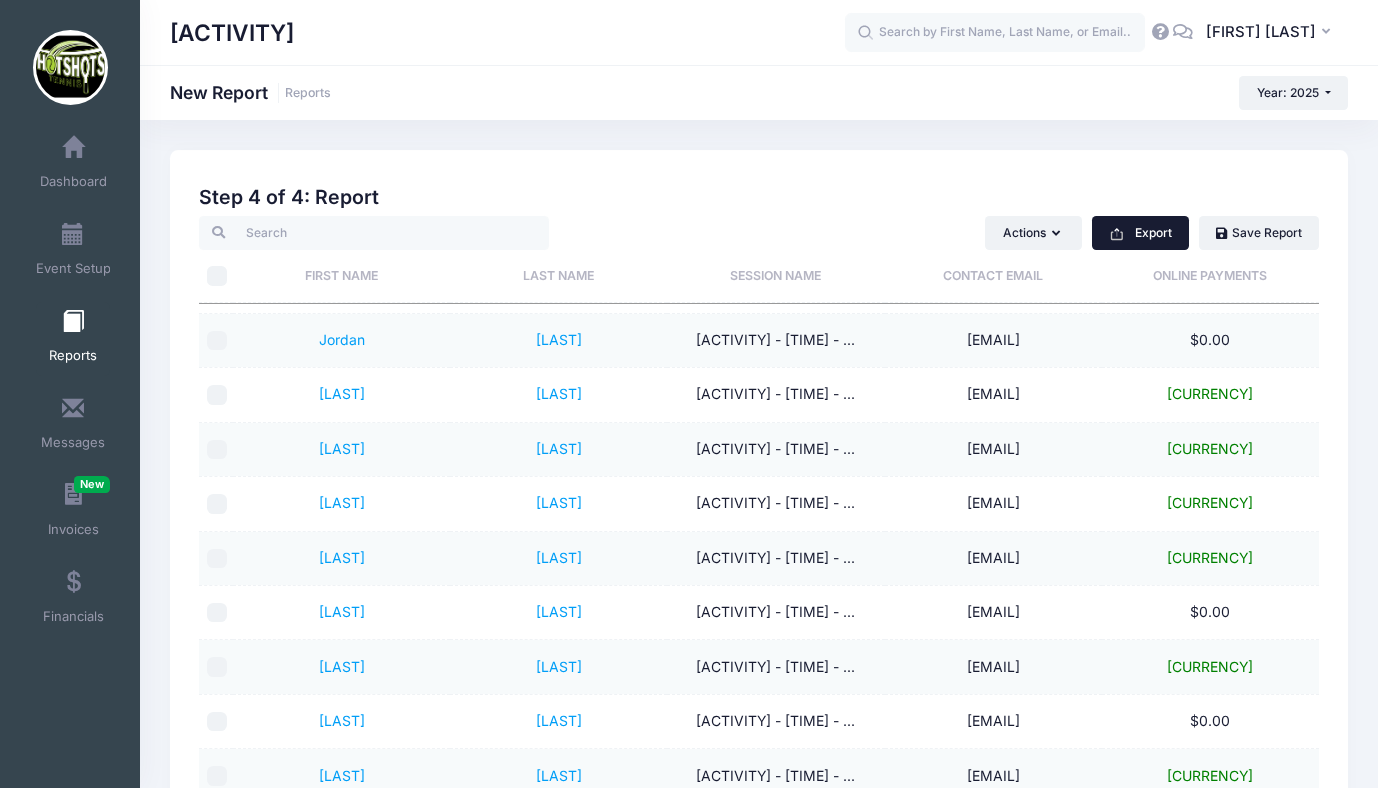 scroll, scrollTop: 534, scrollLeft: 0, axis: vertical 